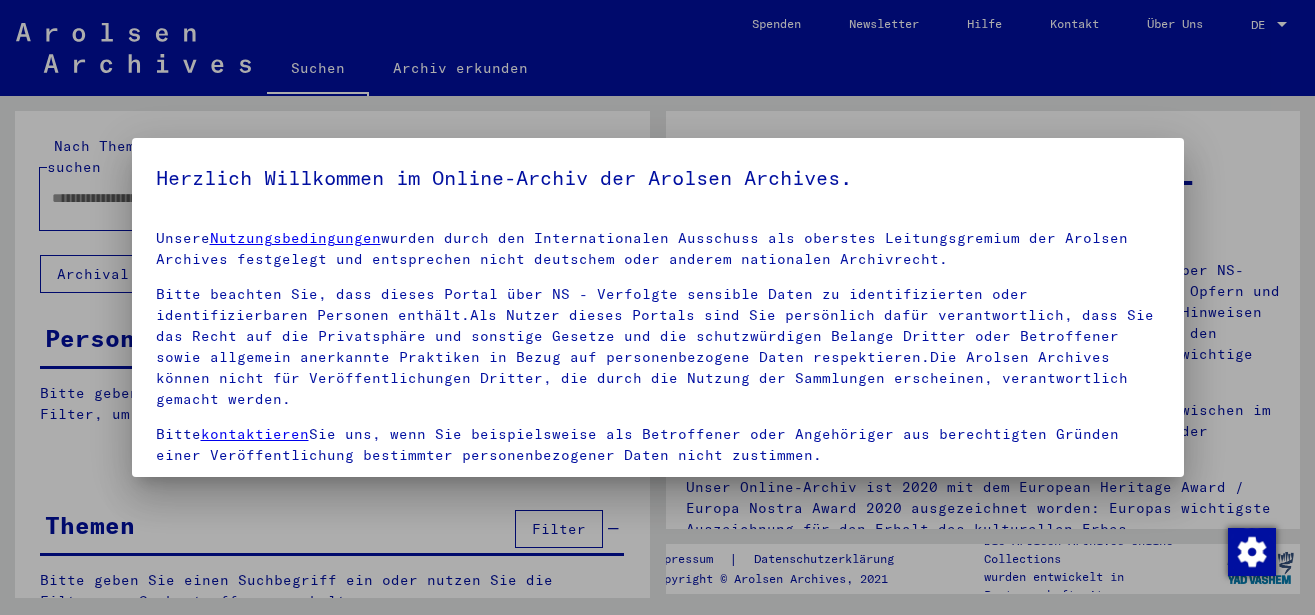 scroll, scrollTop: 0, scrollLeft: 0, axis: both 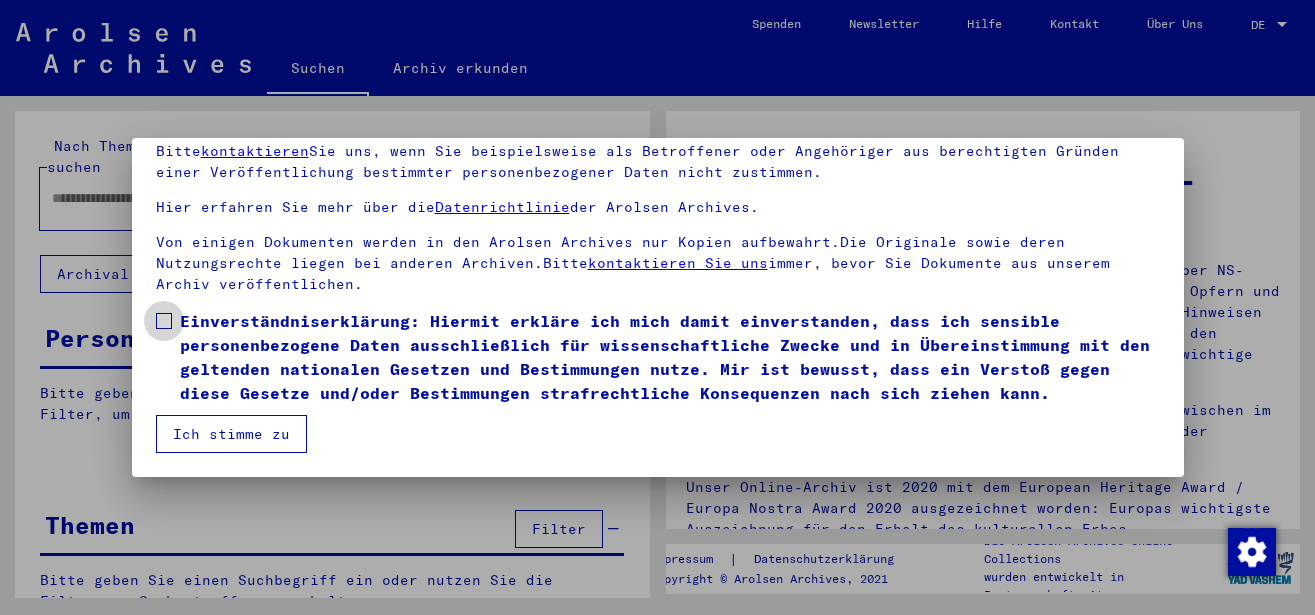 click at bounding box center (164, 321) 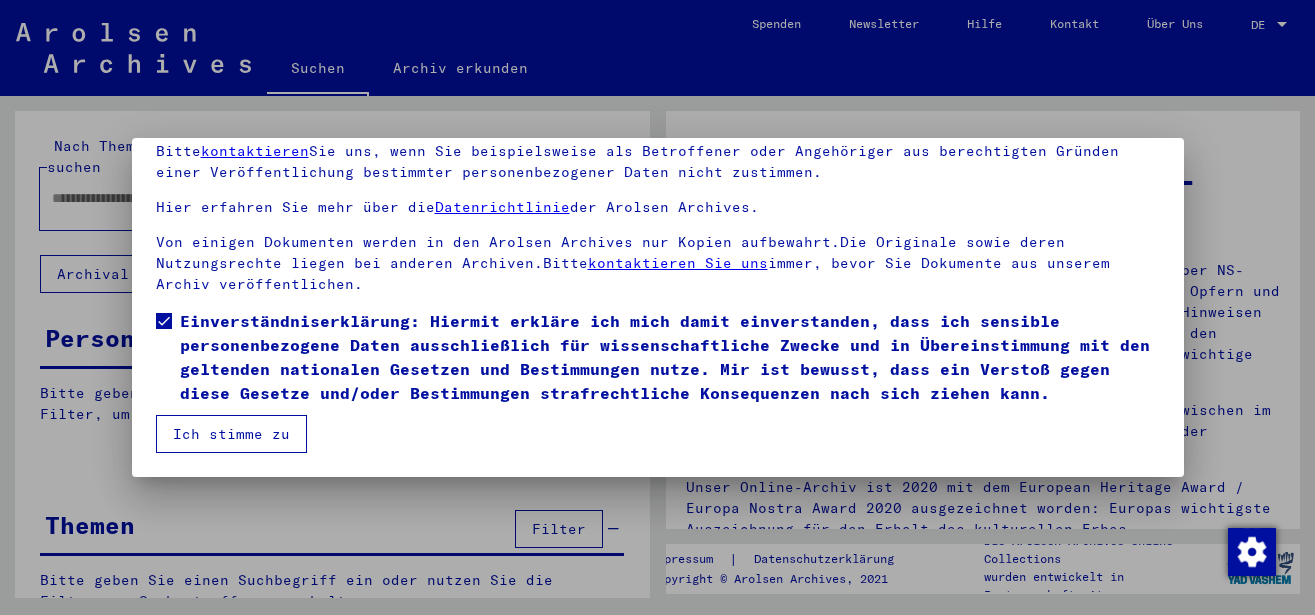 click on "Ich stimme zu" at bounding box center [231, 434] 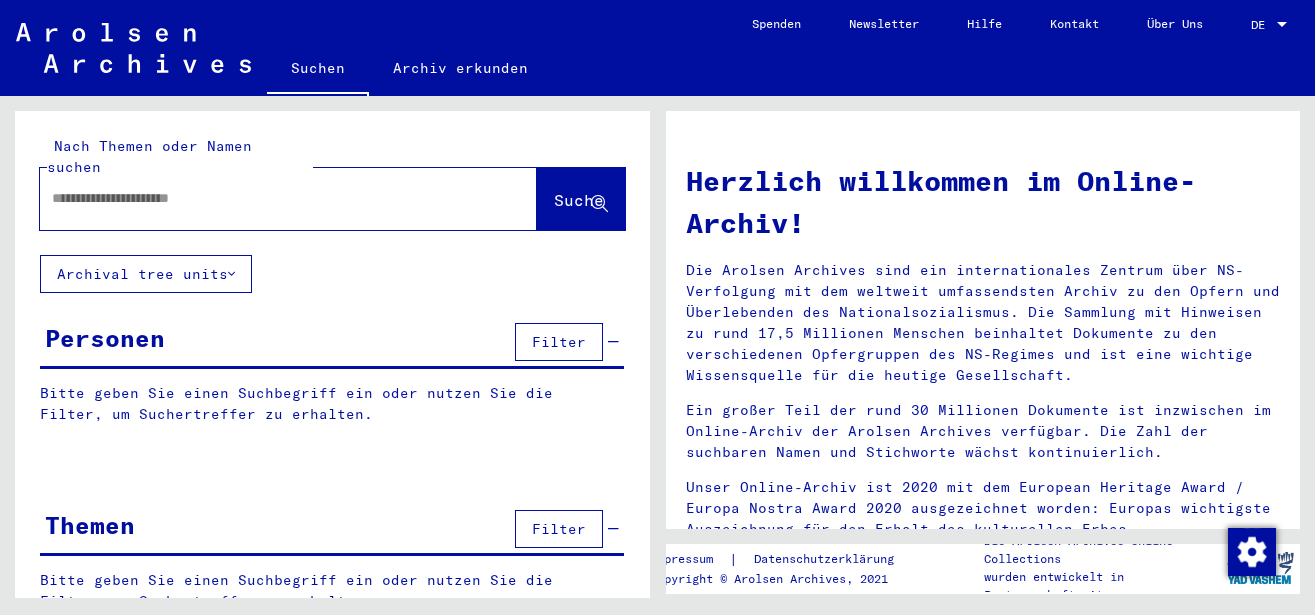 click at bounding box center (264, 198) 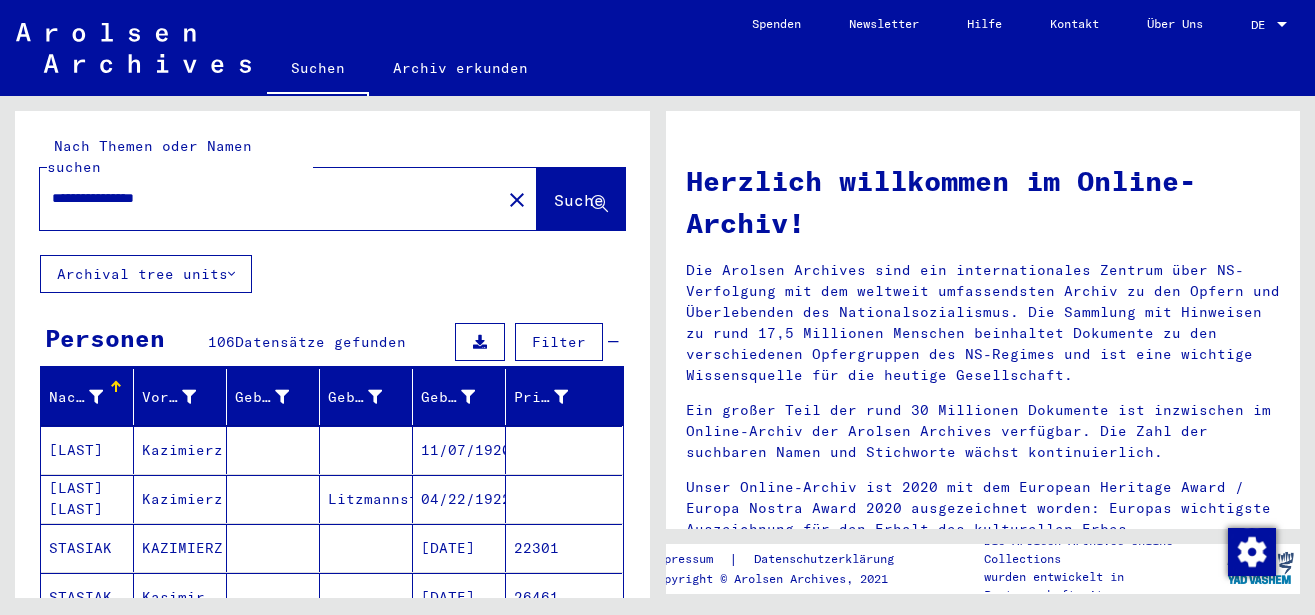 scroll, scrollTop: 216, scrollLeft: 0, axis: vertical 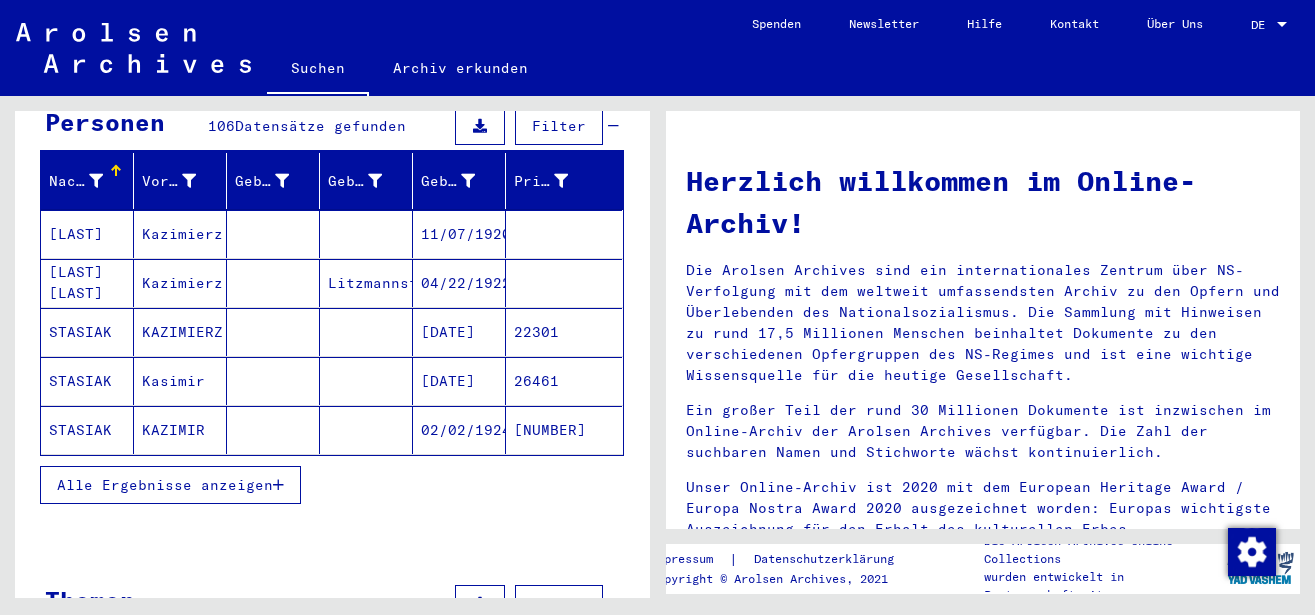 click on "Alle Ergebnisse anzeigen" at bounding box center (165, 485) 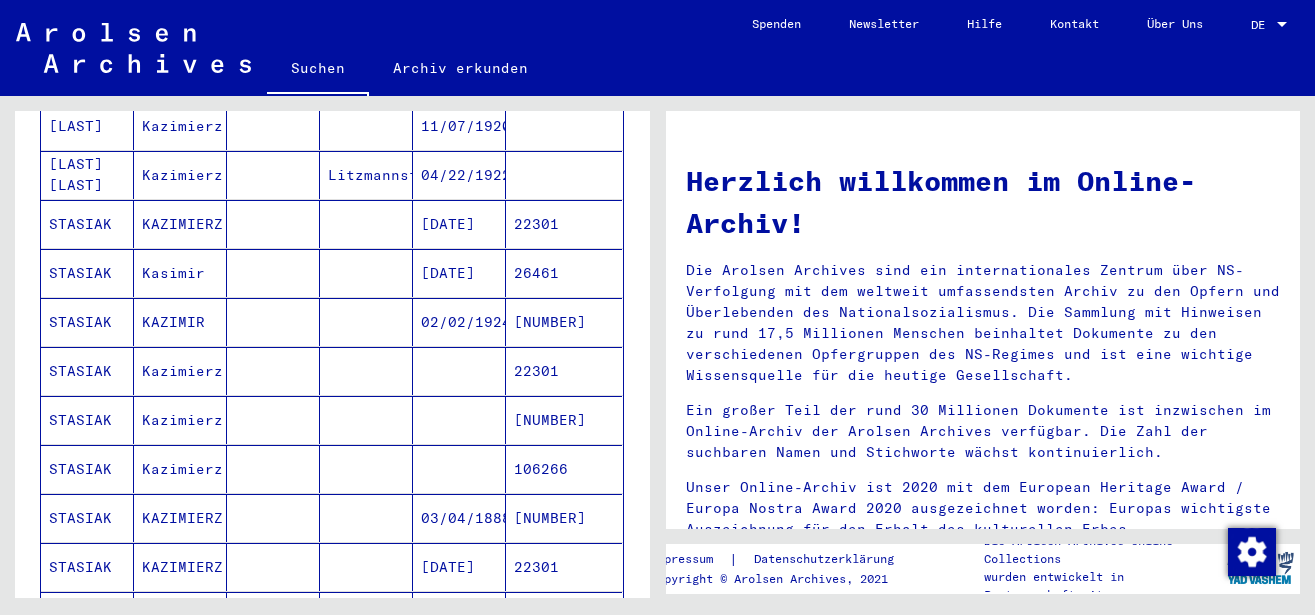 scroll, scrollTop: 0, scrollLeft: 0, axis: both 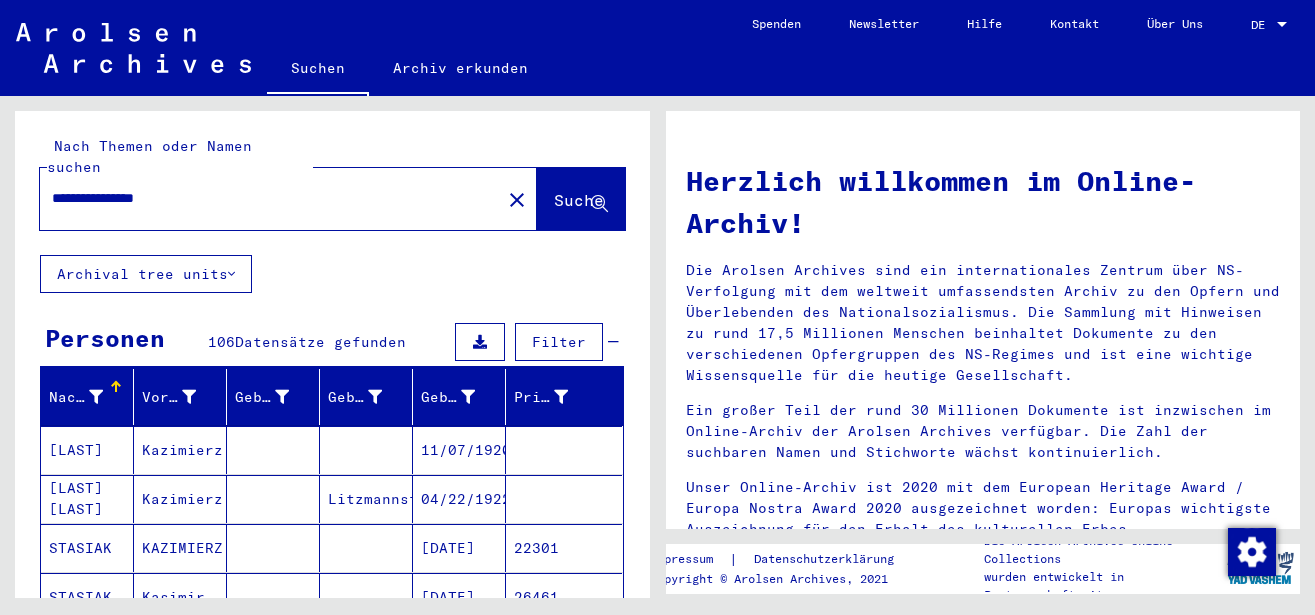 drag, startPoint x: 202, startPoint y: 173, endPoint x: -31, endPoint y: 172, distance: 233.00215 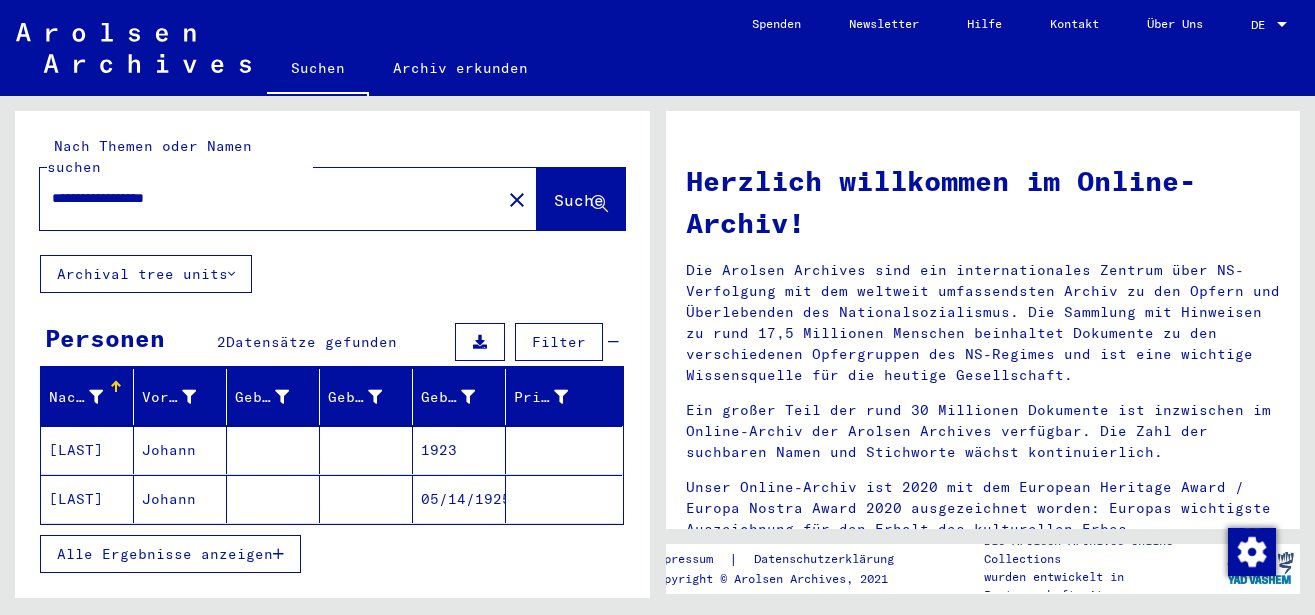 click on "[LAST]" 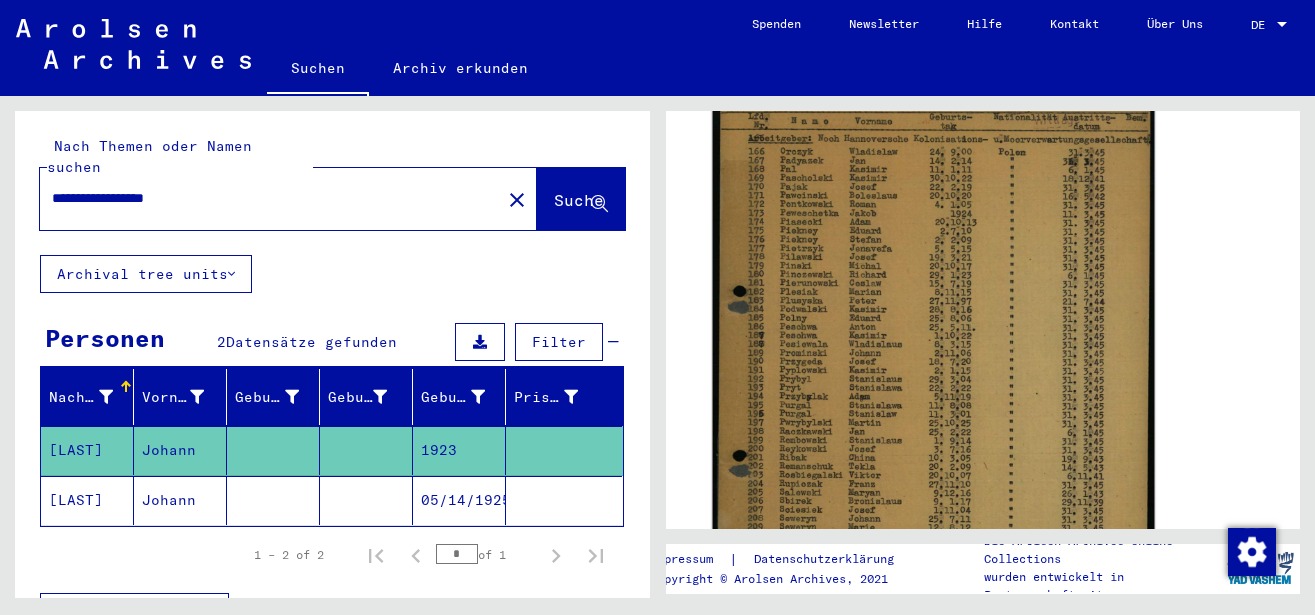 scroll, scrollTop: 432, scrollLeft: 0, axis: vertical 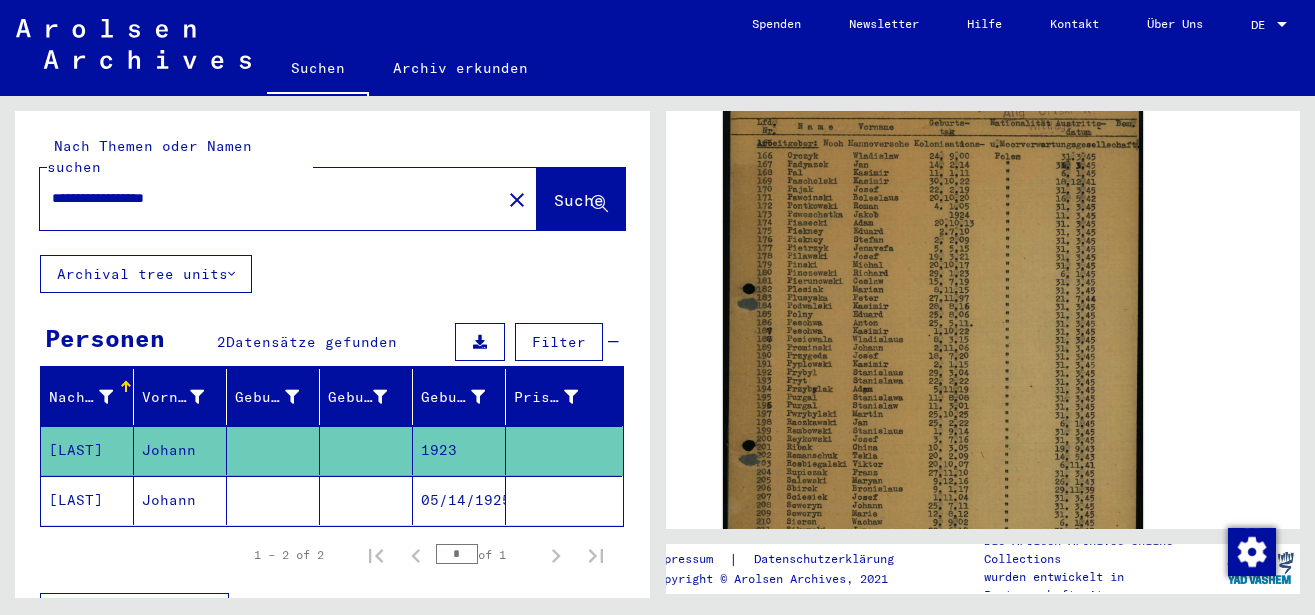 click on "Johann" 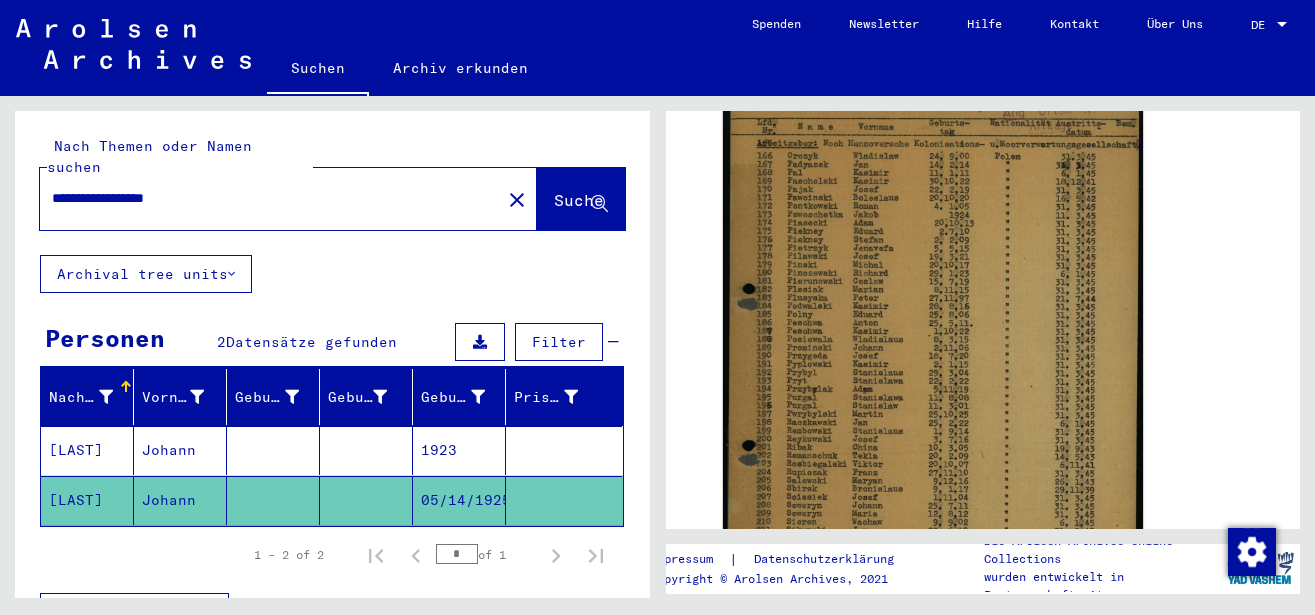 click on "05/14/1925" 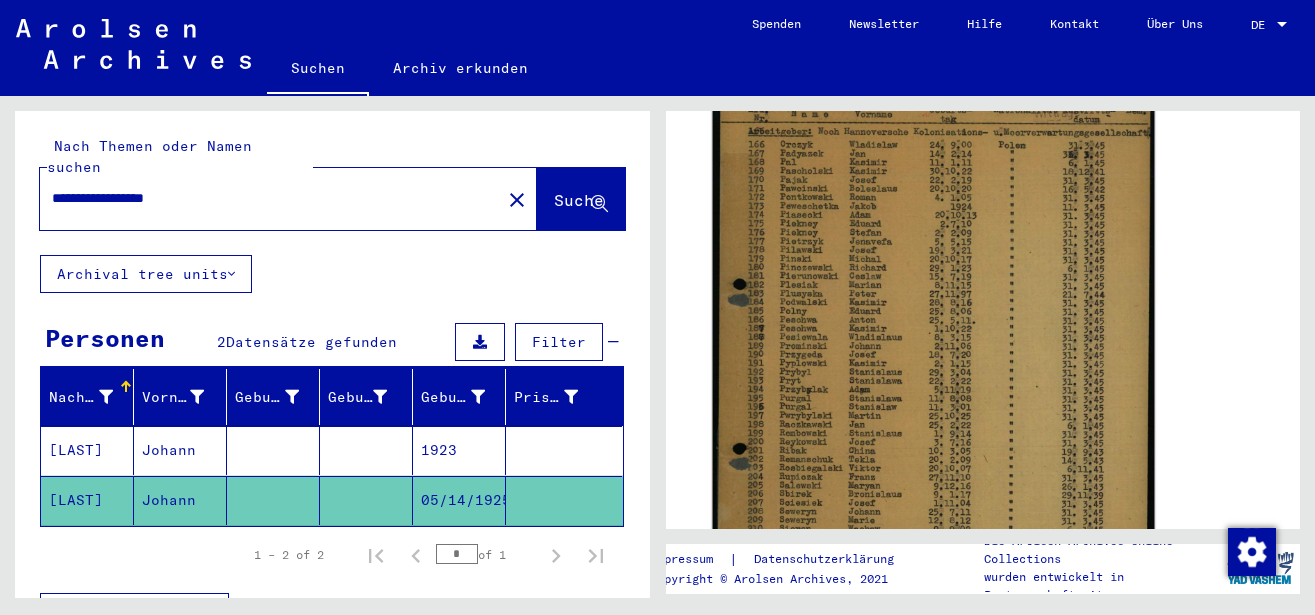 click 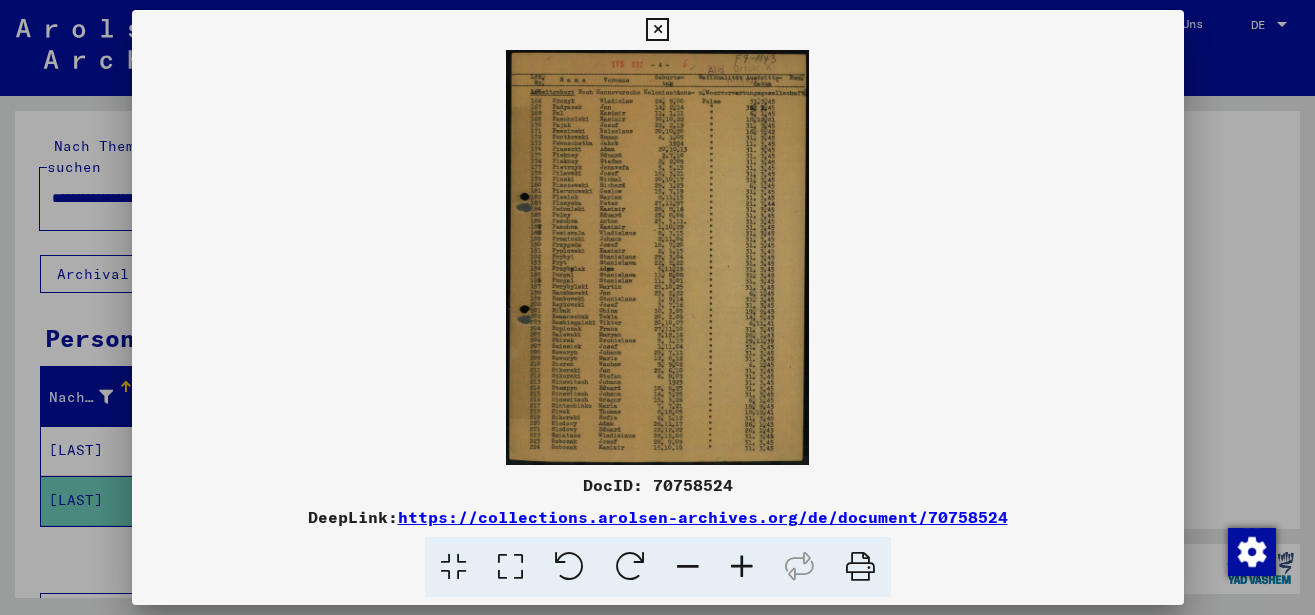 scroll, scrollTop: 431, scrollLeft: 0, axis: vertical 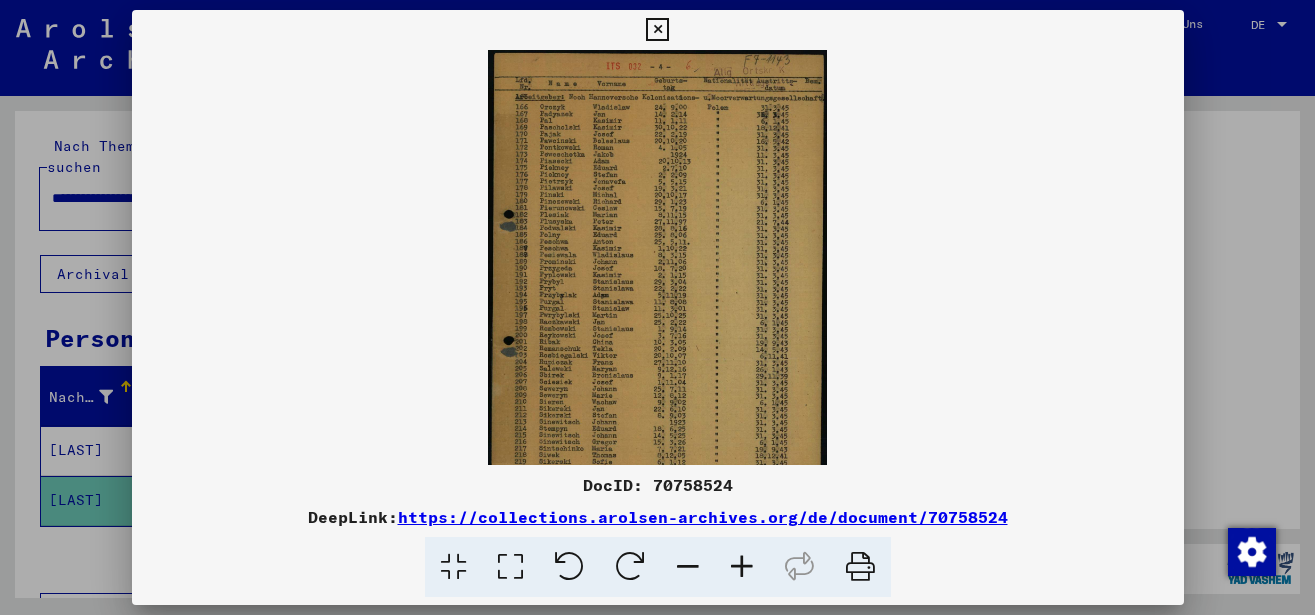 click at bounding box center [742, 567] 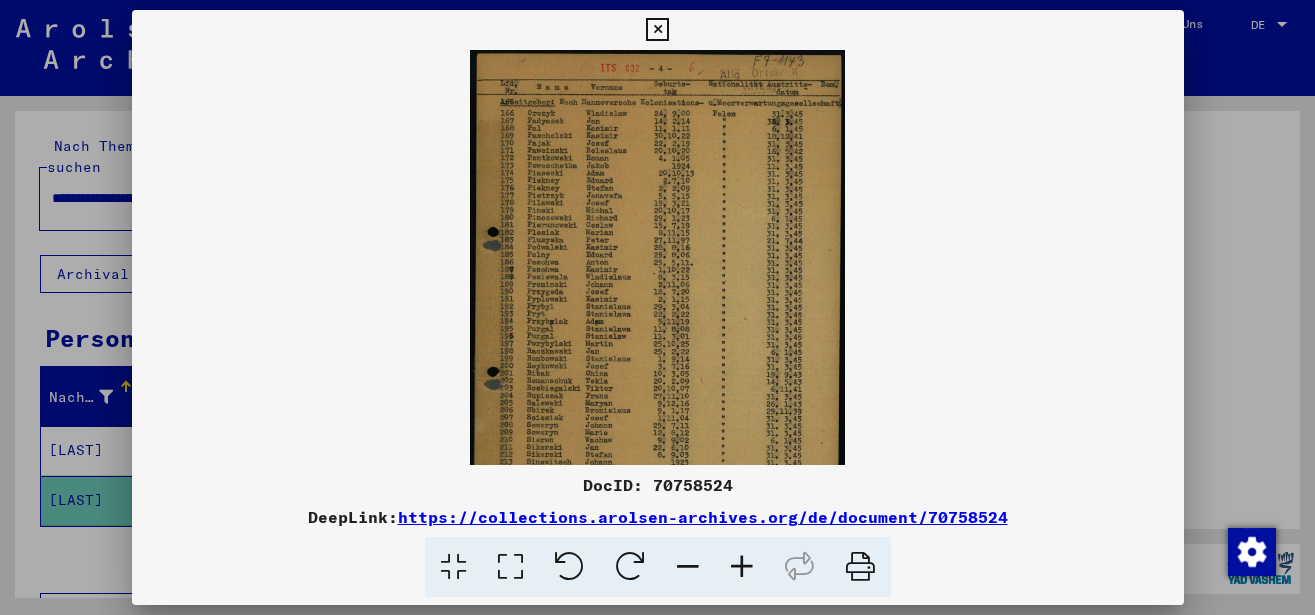 click at bounding box center [742, 567] 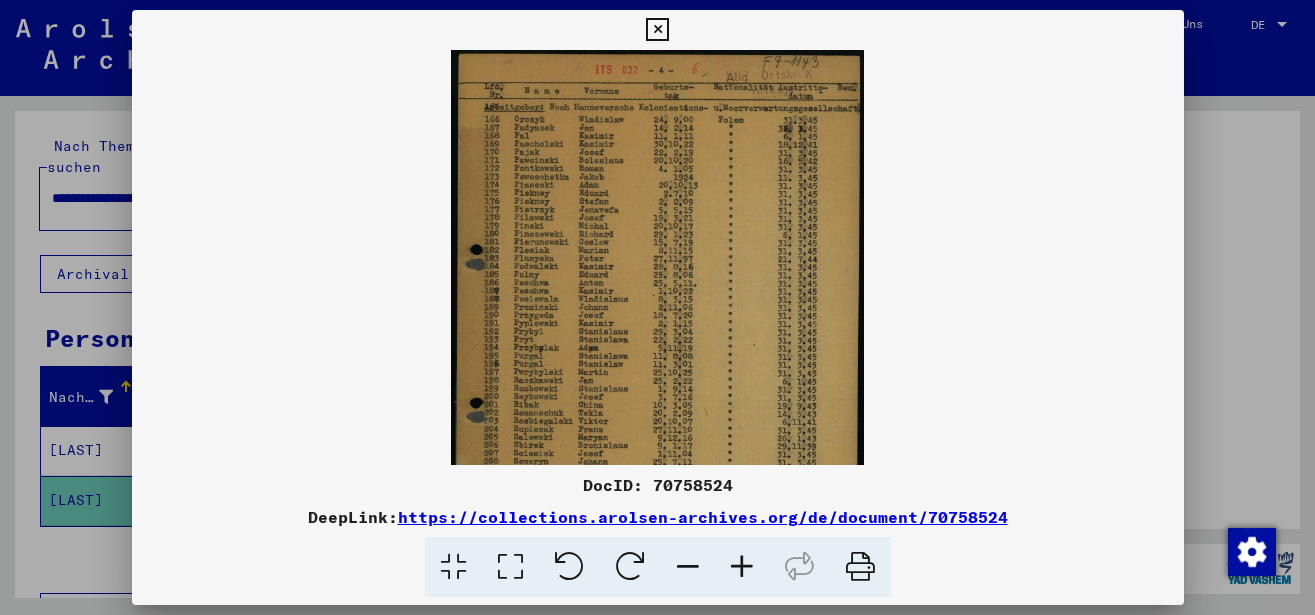 click at bounding box center [742, 567] 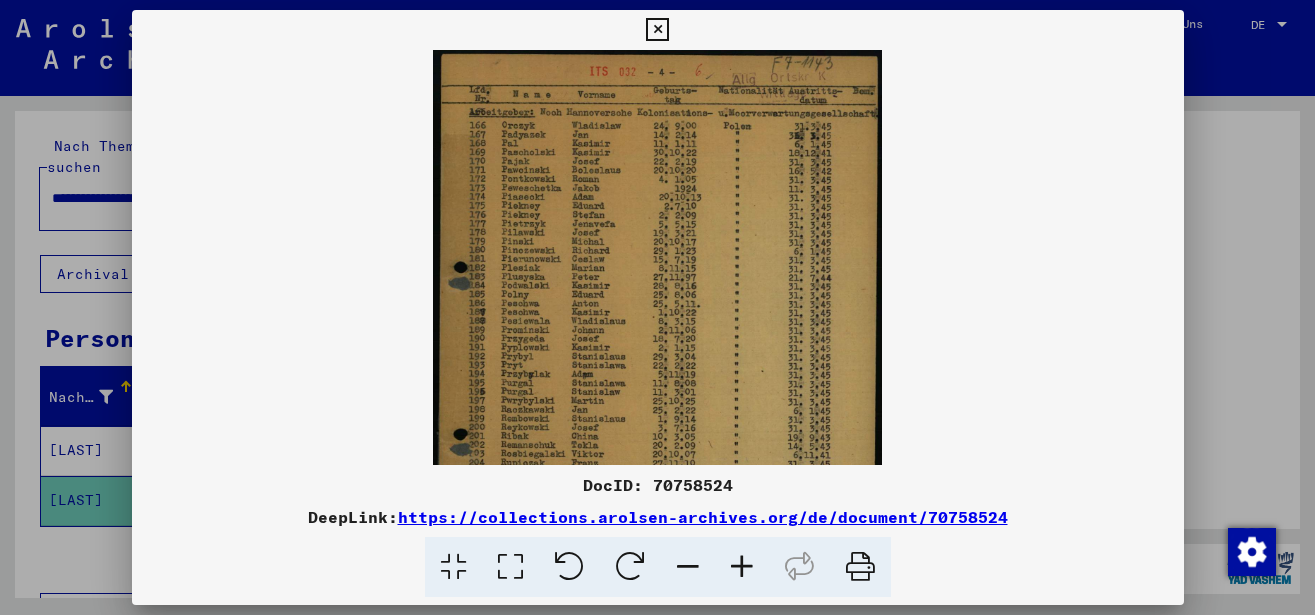 click at bounding box center [742, 567] 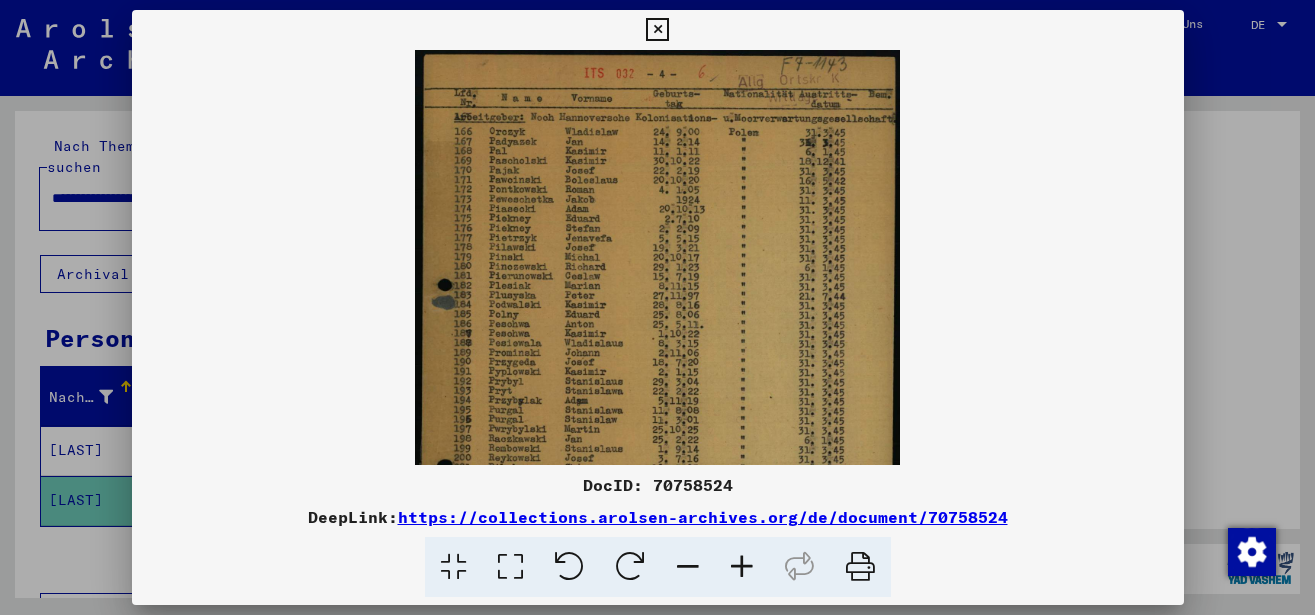 click at bounding box center (742, 567) 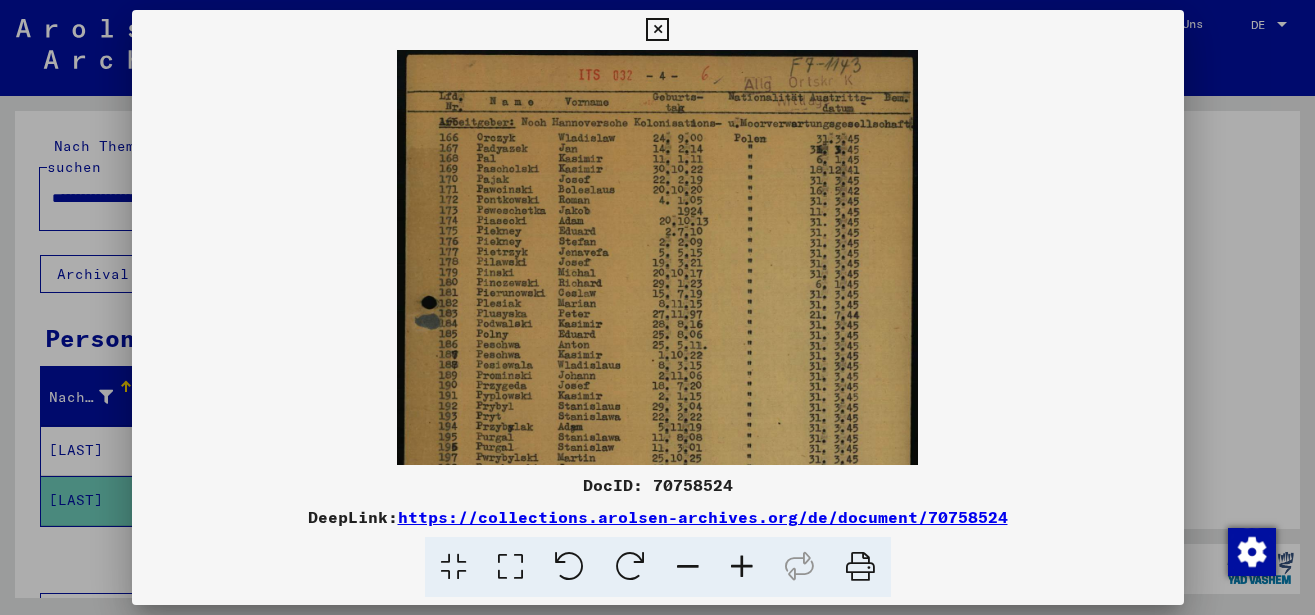 click at bounding box center (742, 567) 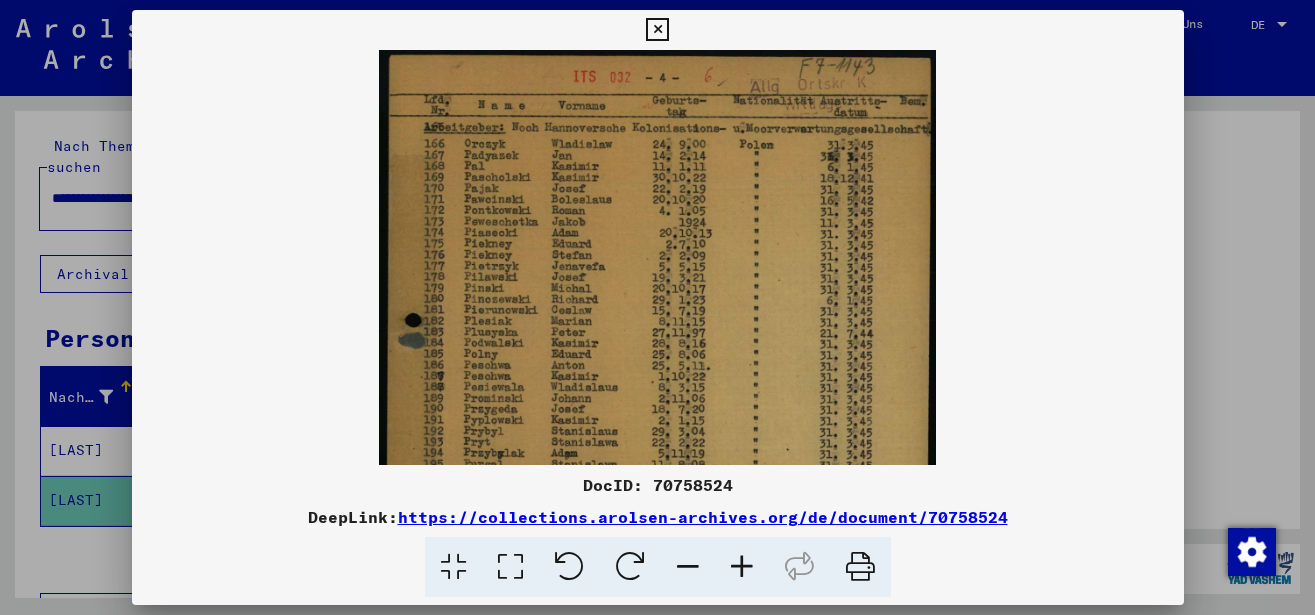 click at bounding box center [742, 567] 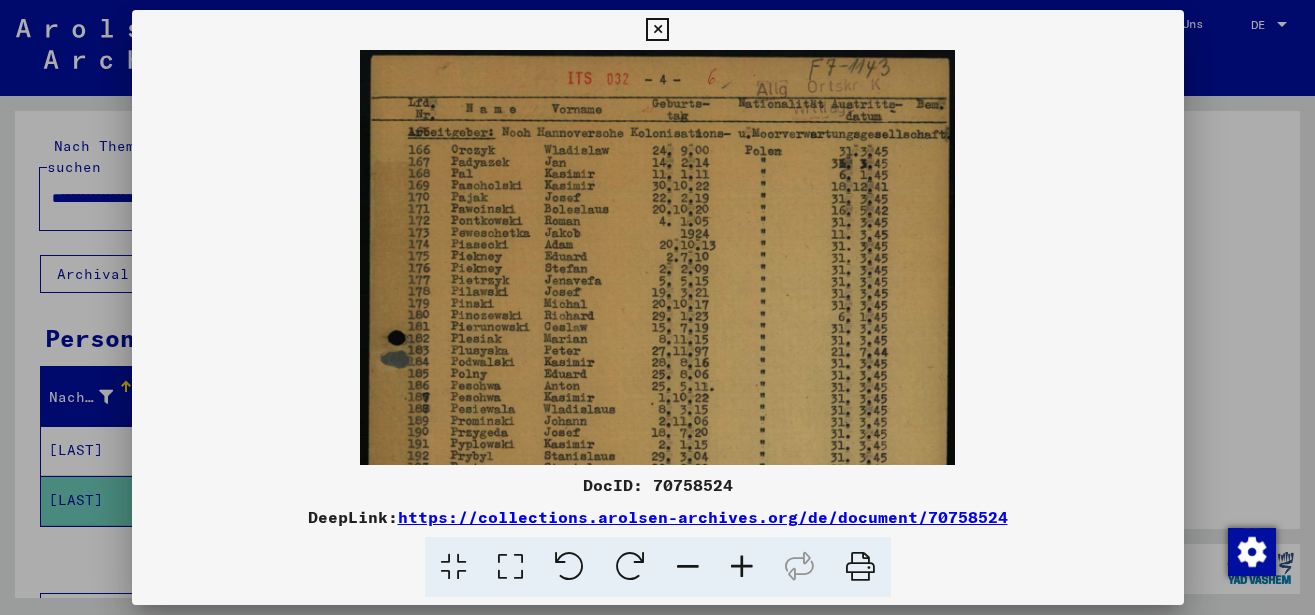 click at bounding box center (742, 567) 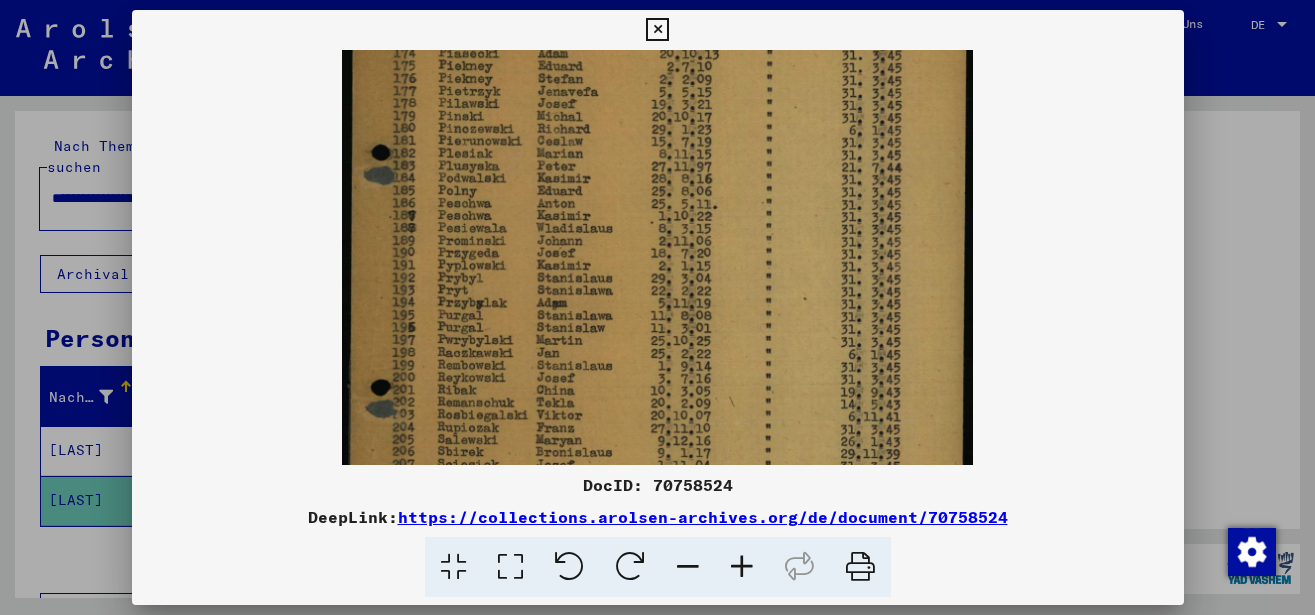 drag, startPoint x: 651, startPoint y: 342, endPoint x: 688, endPoint y: 139, distance: 206.34438 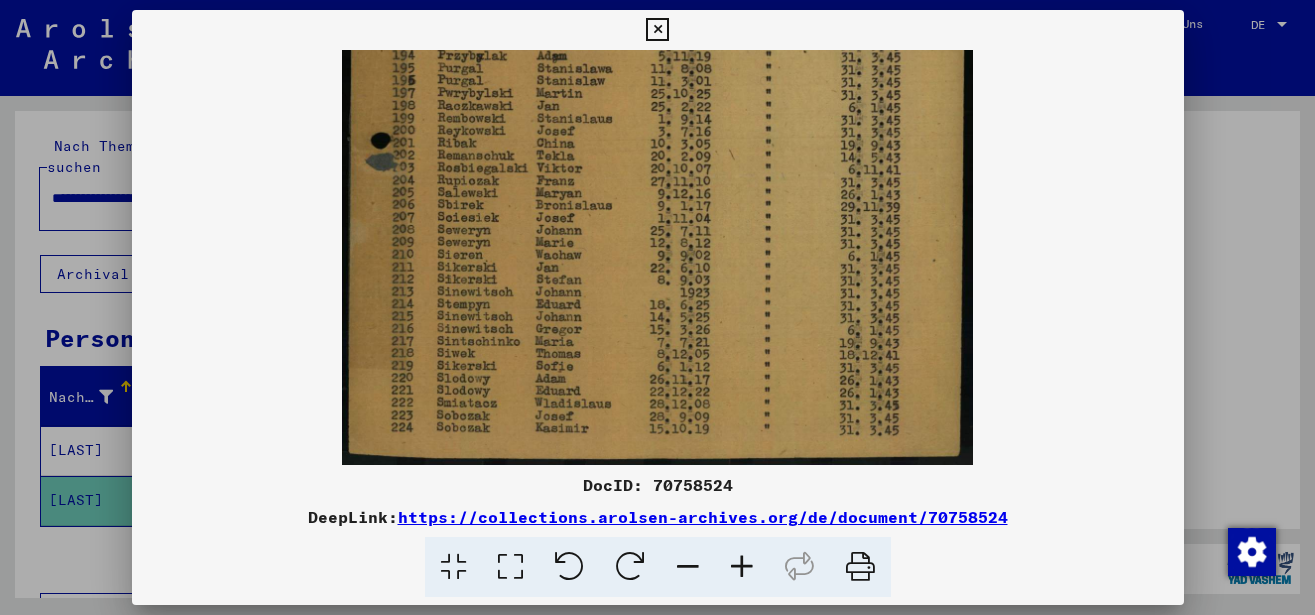 drag, startPoint x: 602, startPoint y: 331, endPoint x: 1314, endPoint y: -113, distance: 839.0947 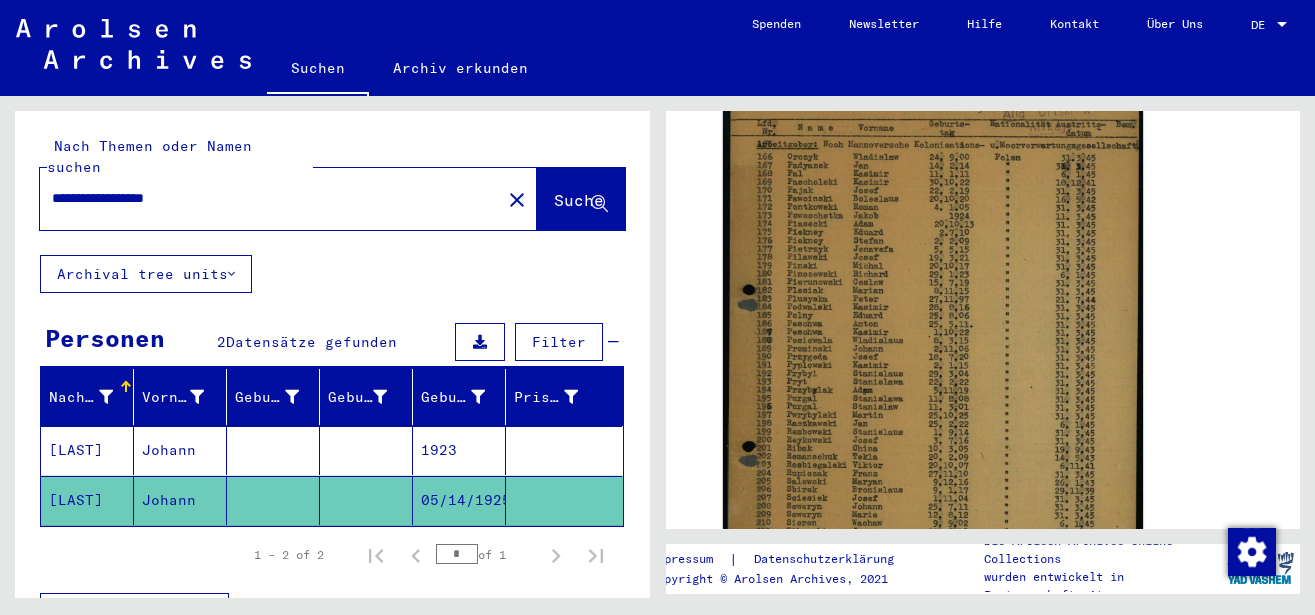 click on "Johann" at bounding box center [180, 500] 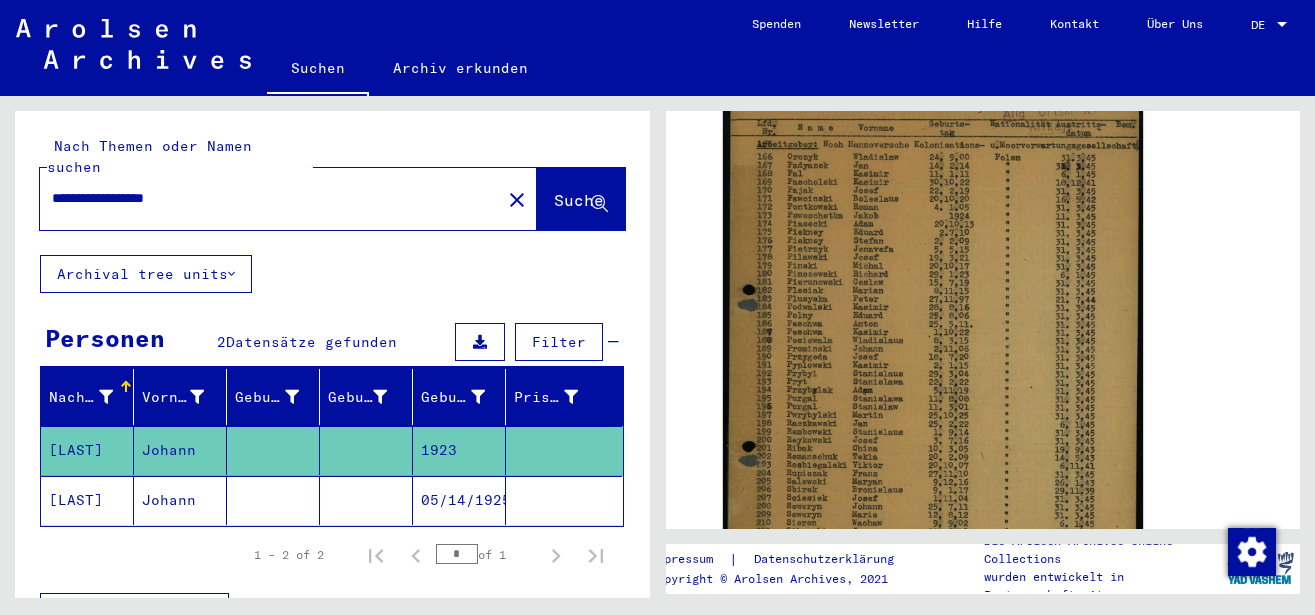 click on "Johann" 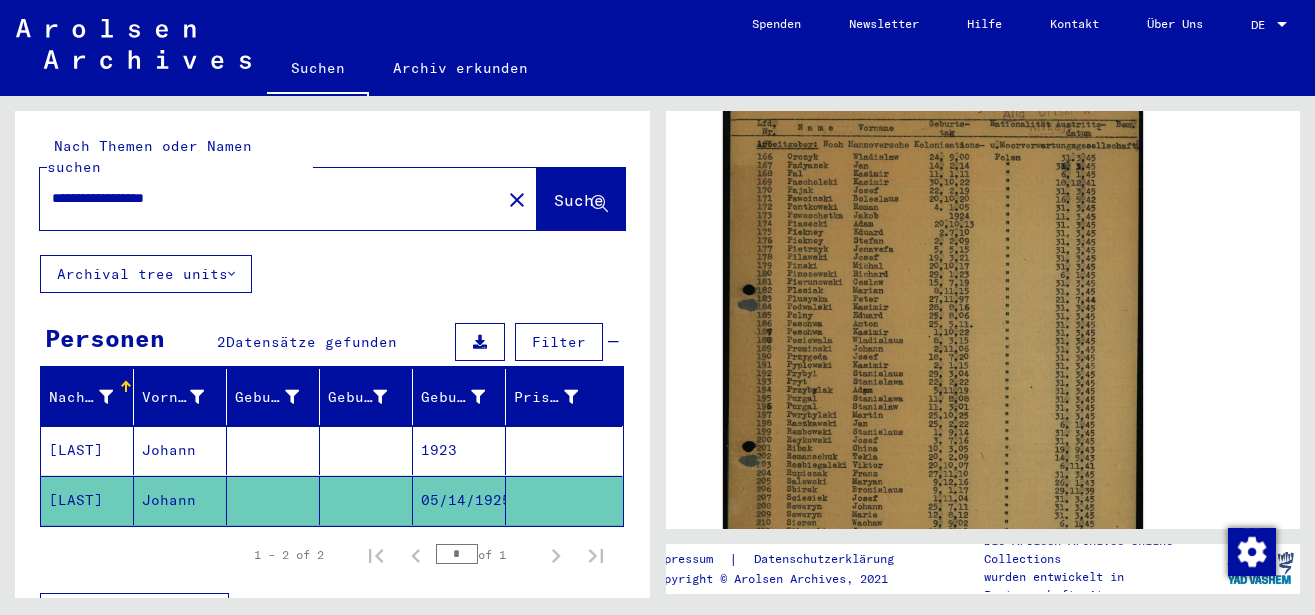 click at bounding box center (366, 500) 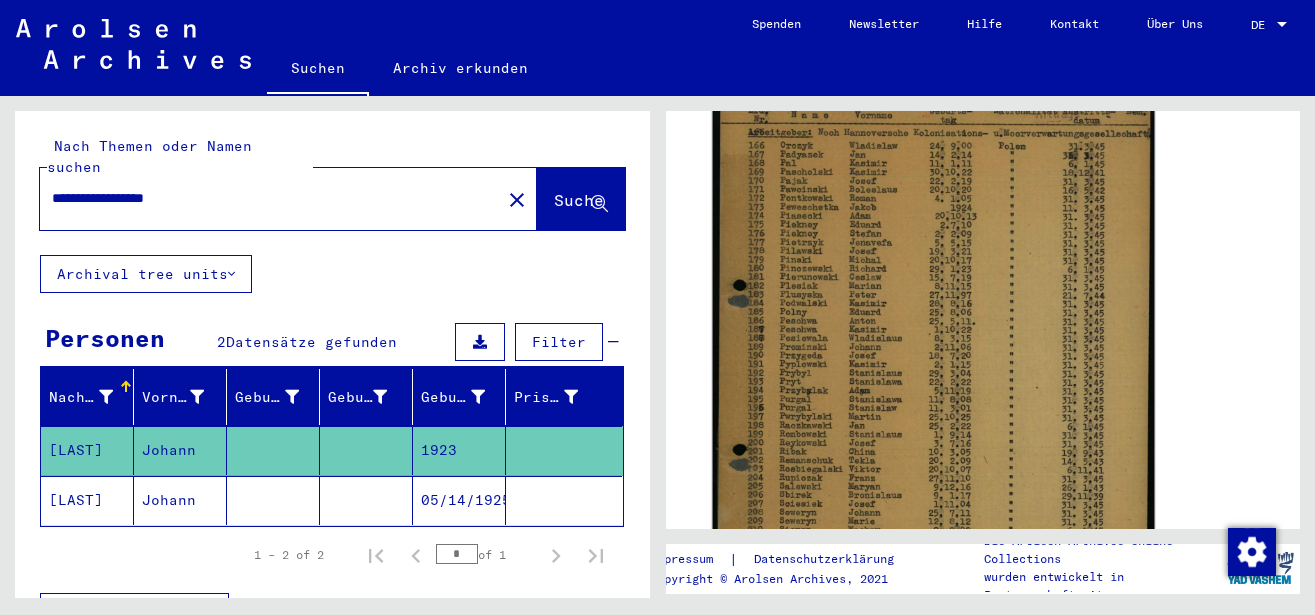 click 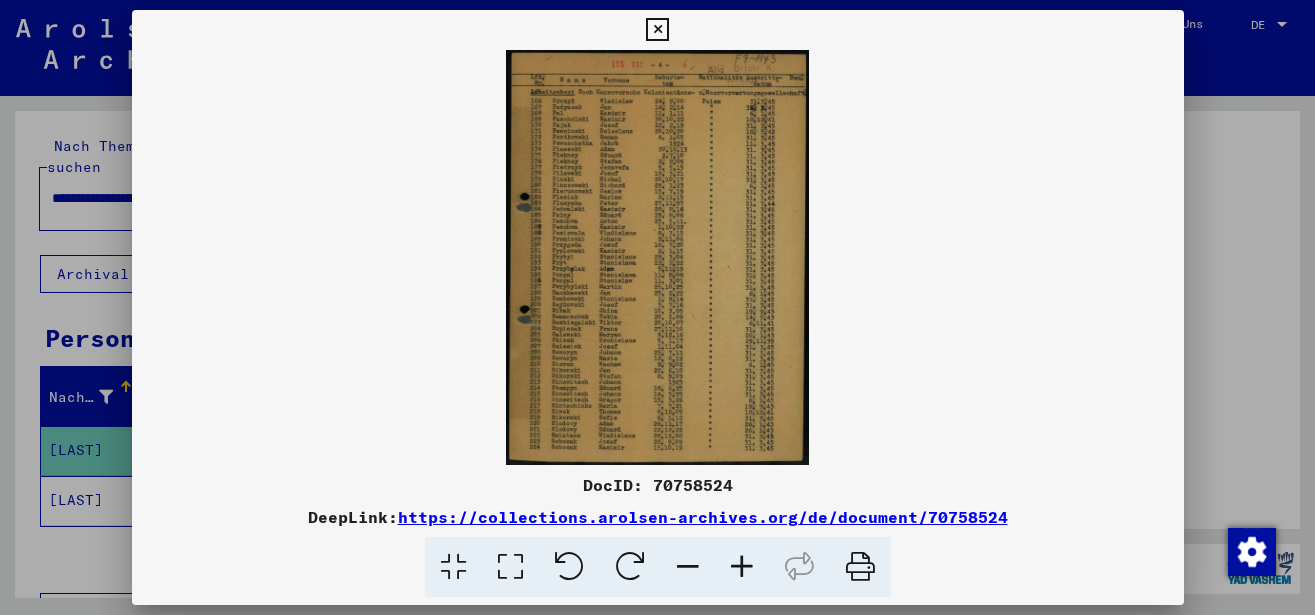 scroll, scrollTop: 431, scrollLeft: 0, axis: vertical 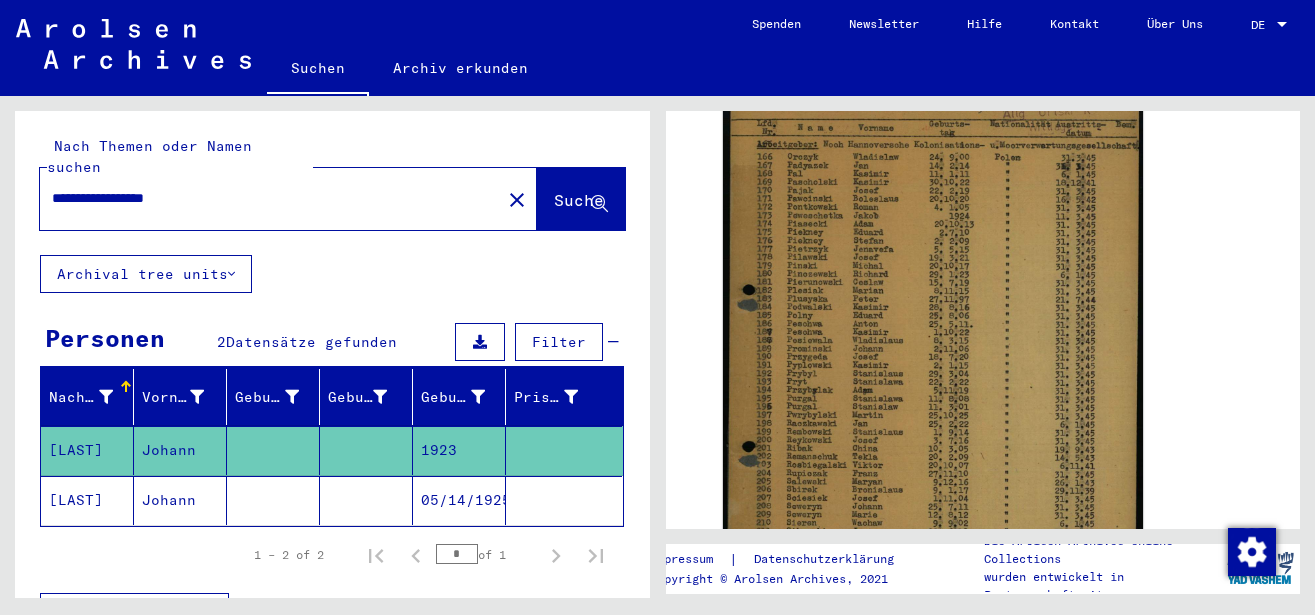 click on "**********" at bounding box center (270, 198) 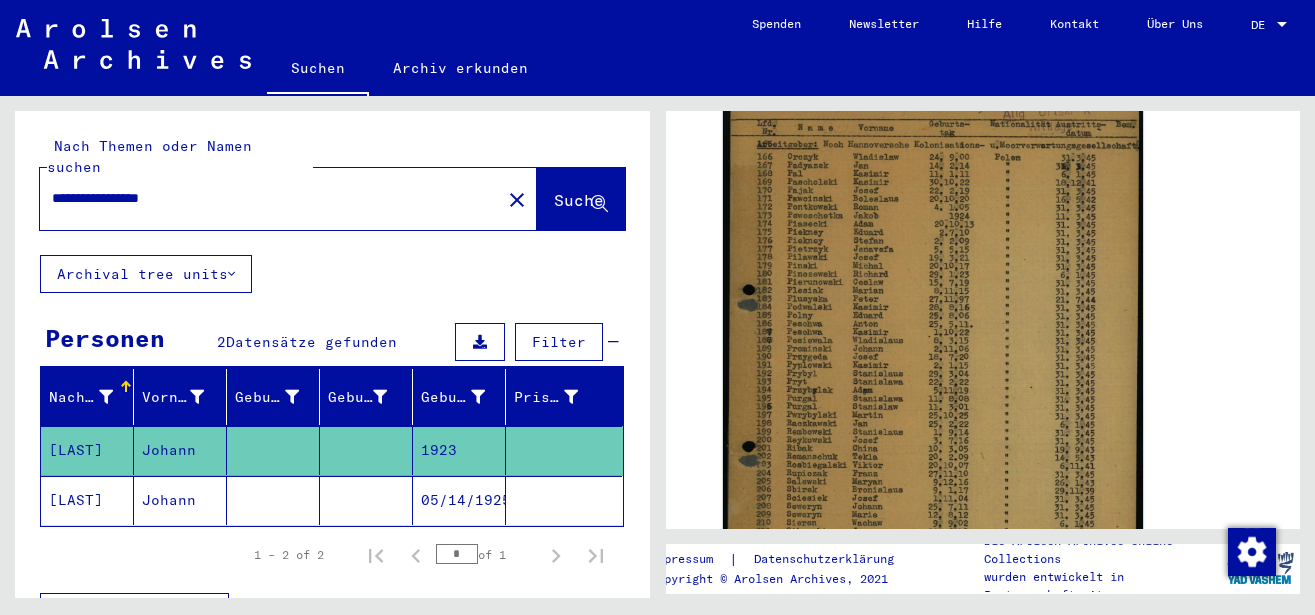 type on "**********" 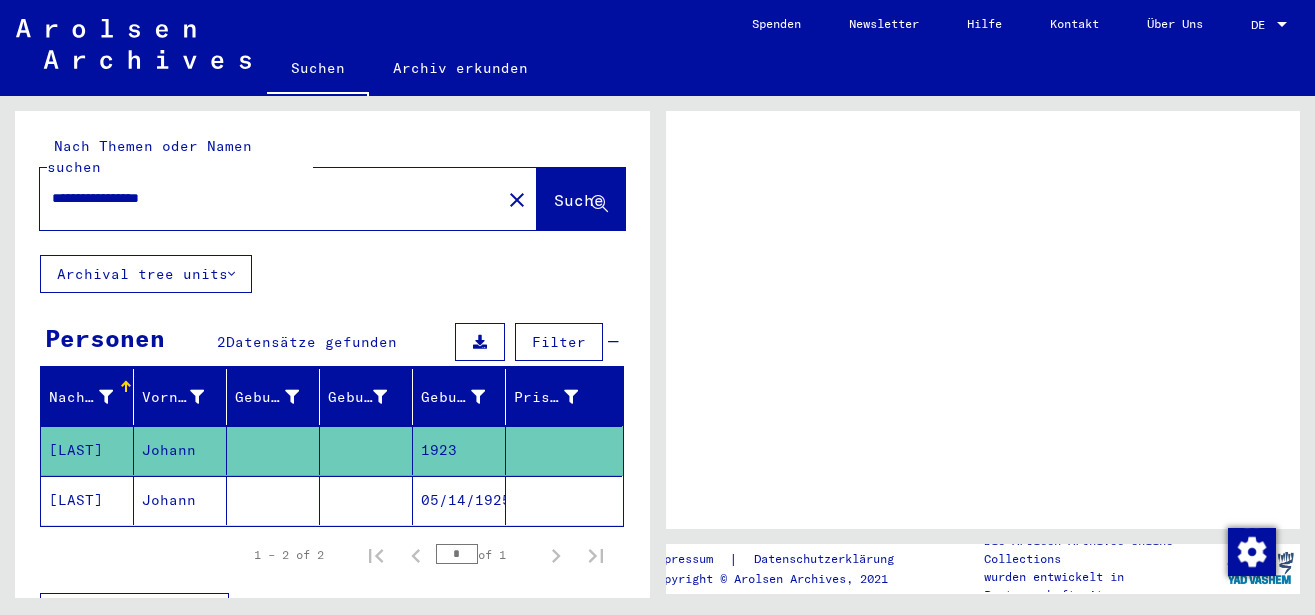 scroll, scrollTop: 0, scrollLeft: 0, axis: both 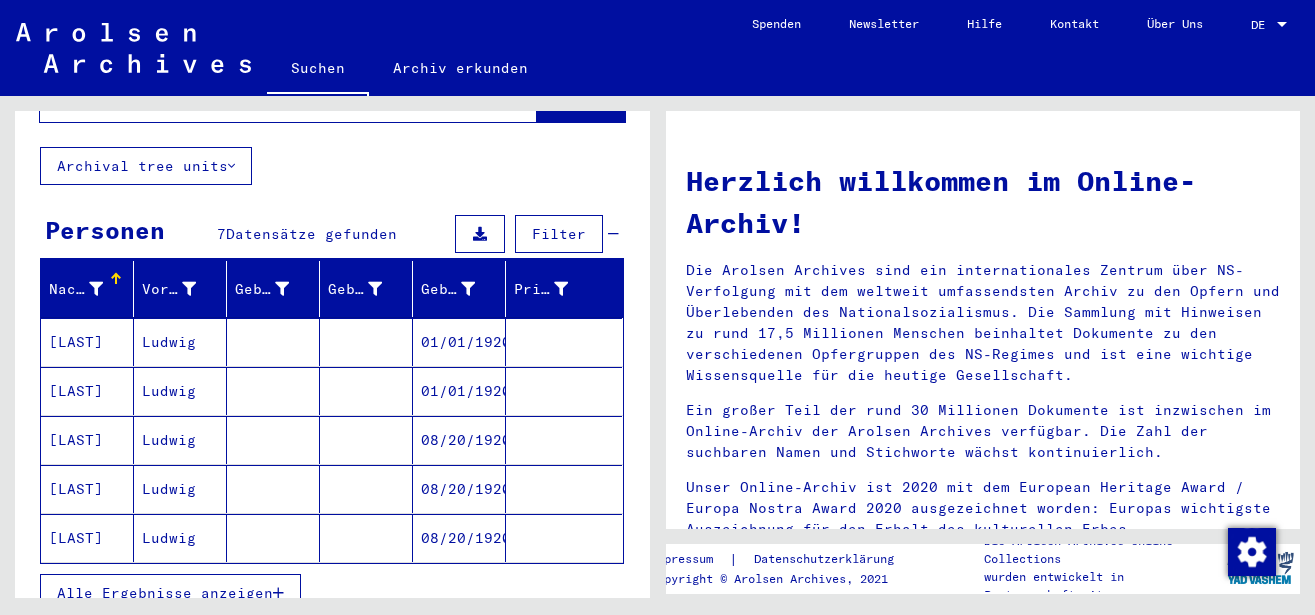 click on "Alle Ergebnisse anzeigen" at bounding box center [170, 593] 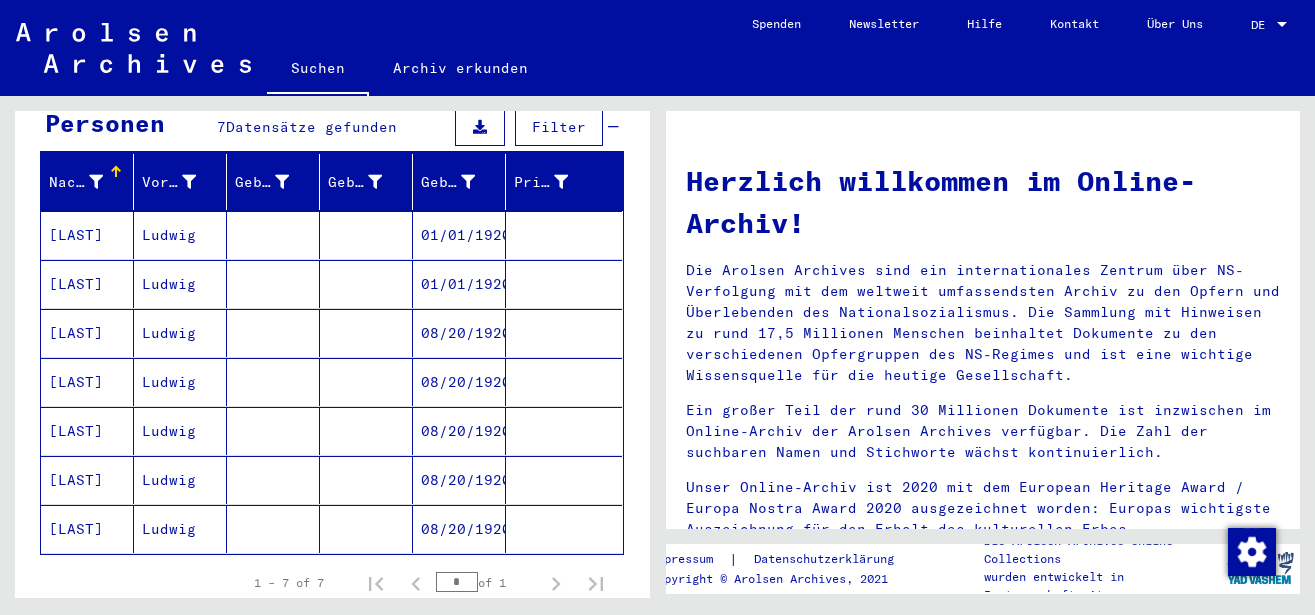 scroll, scrollTop: 216, scrollLeft: 0, axis: vertical 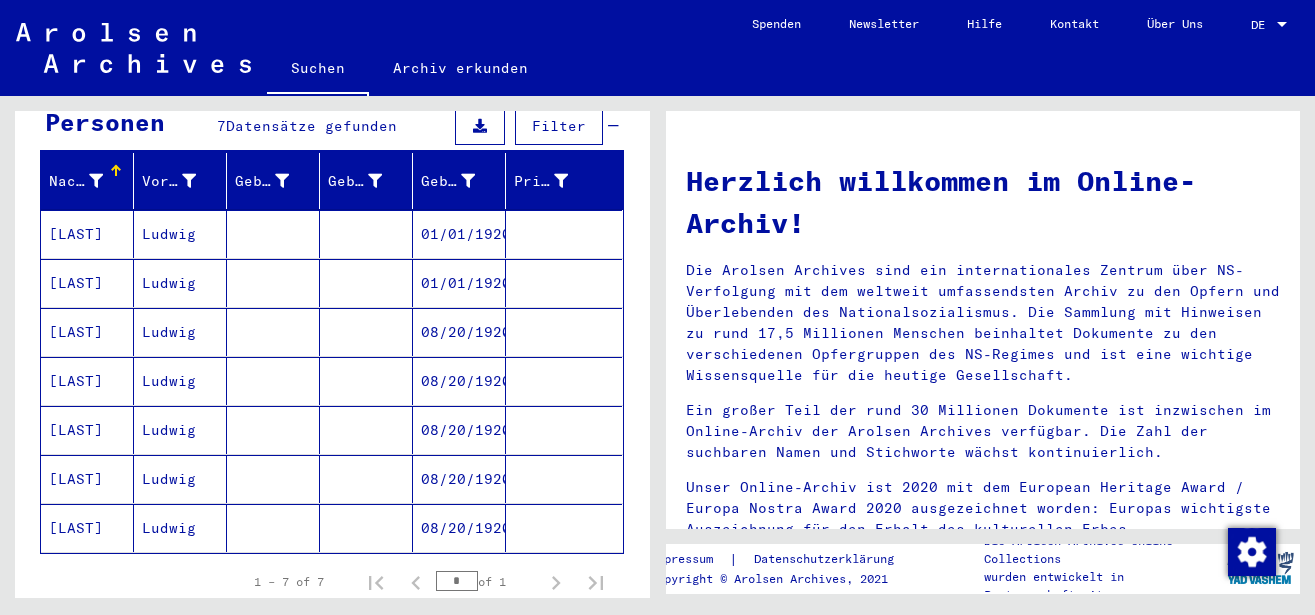 click at bounding box center [366, 283] 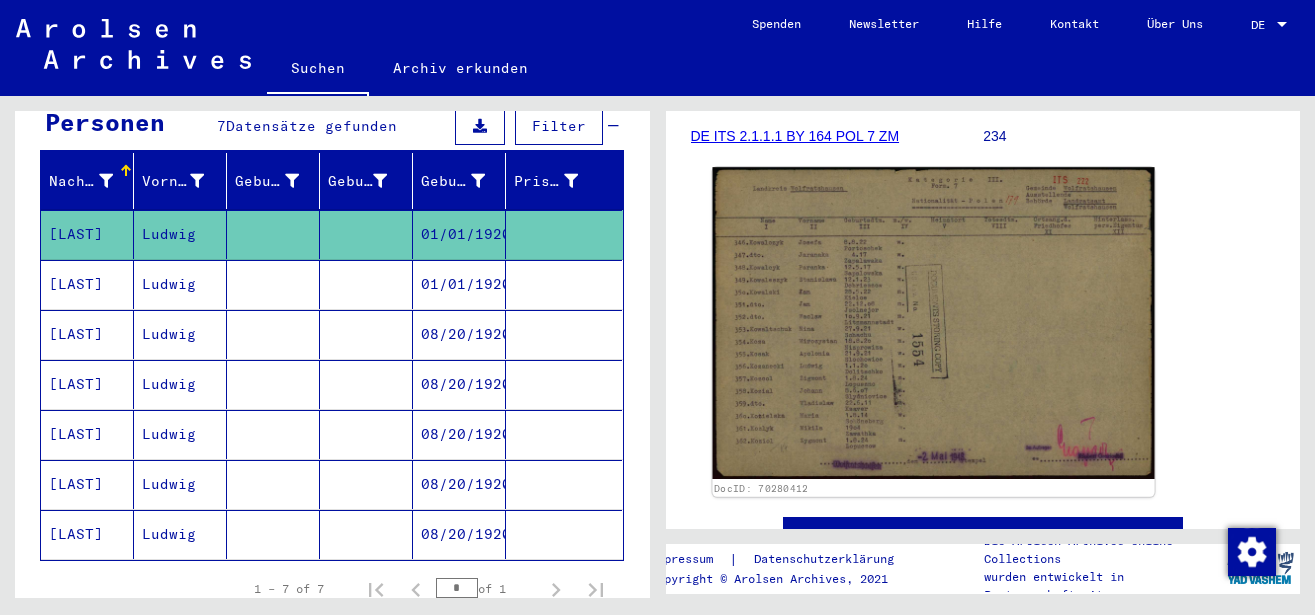 scroll, scrollTop: 324, scrollLeft: 0, axis: vertical 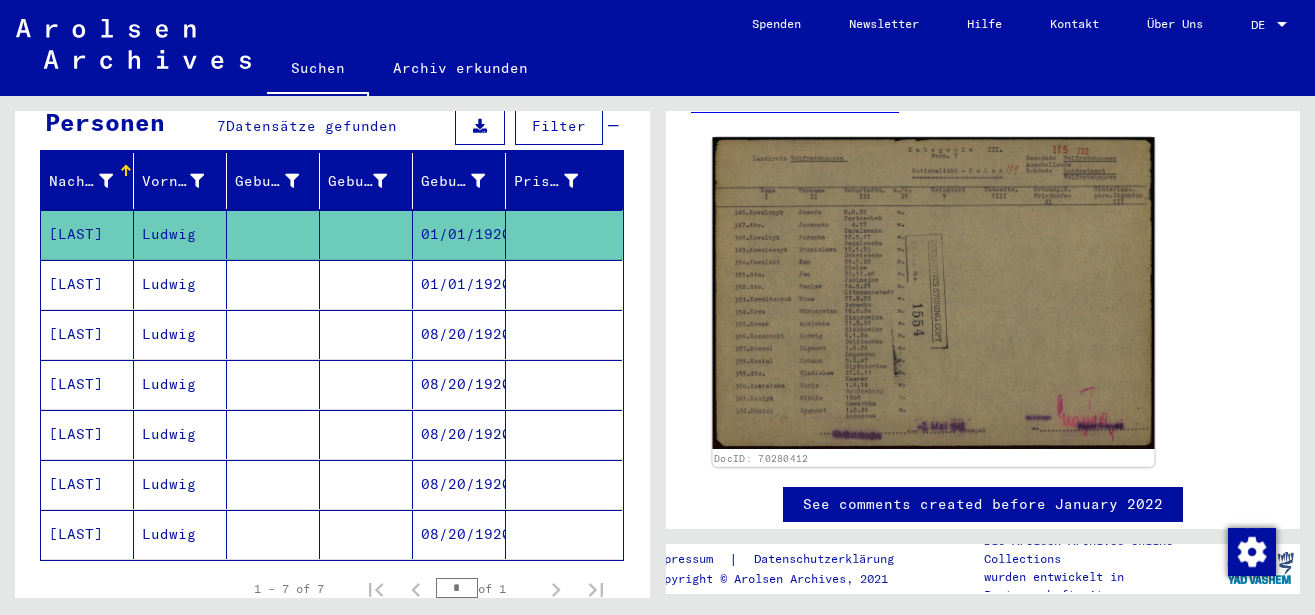 click 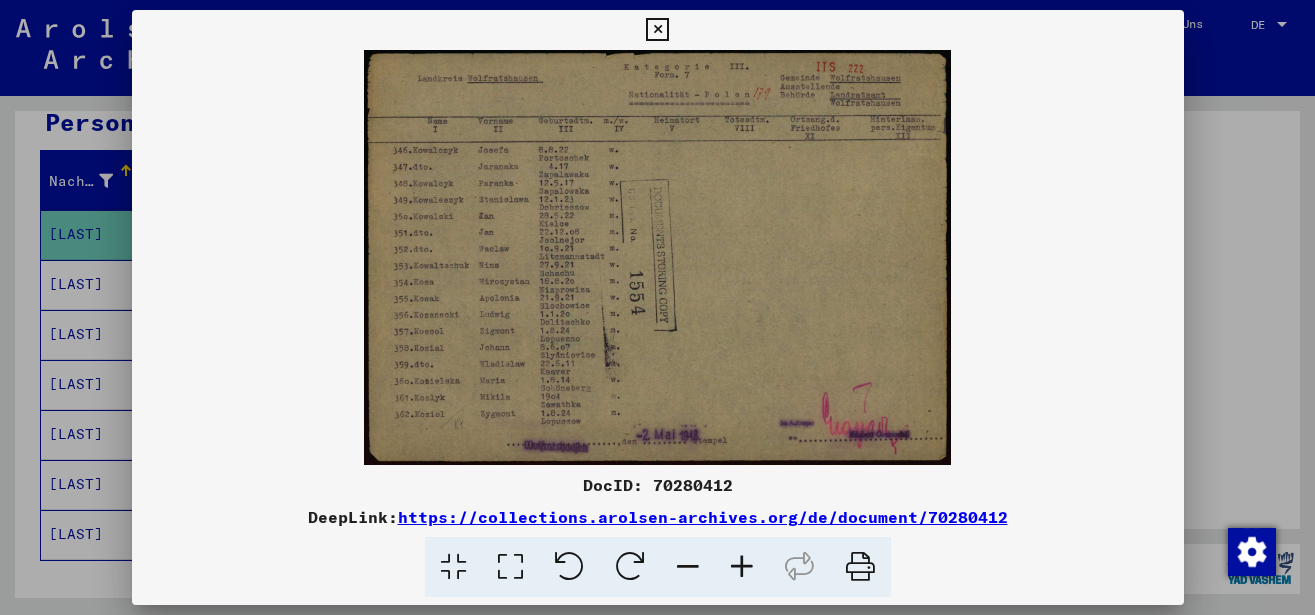 click at bounding box center (742, 567) 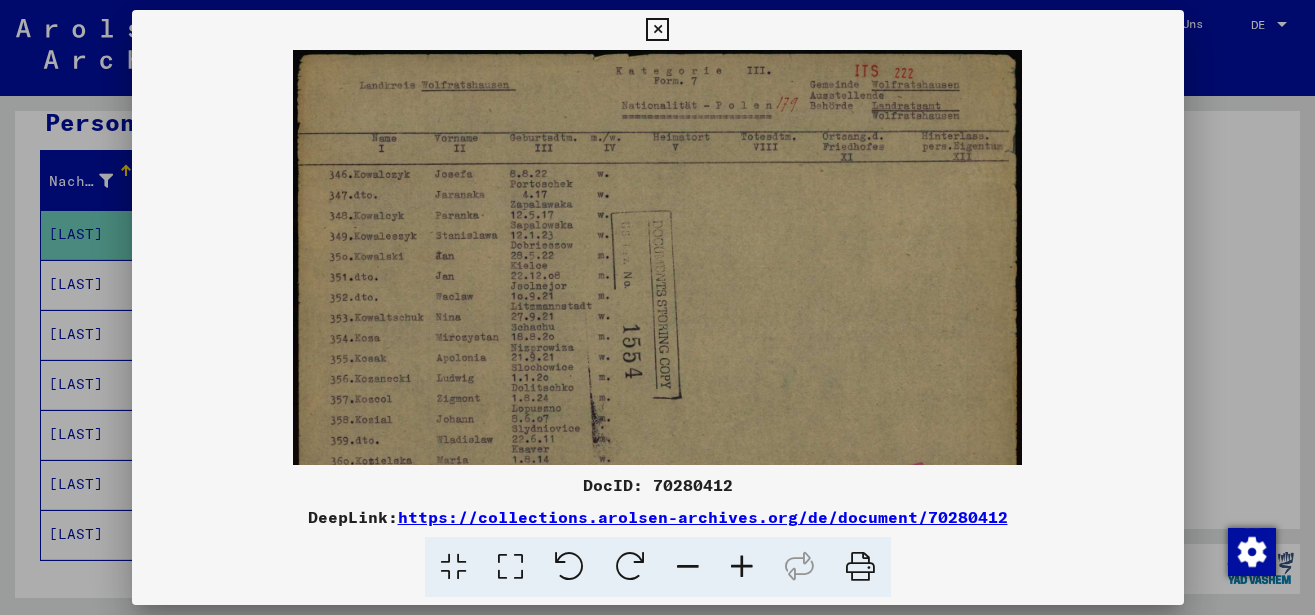 click at bounding box center [742, 567] 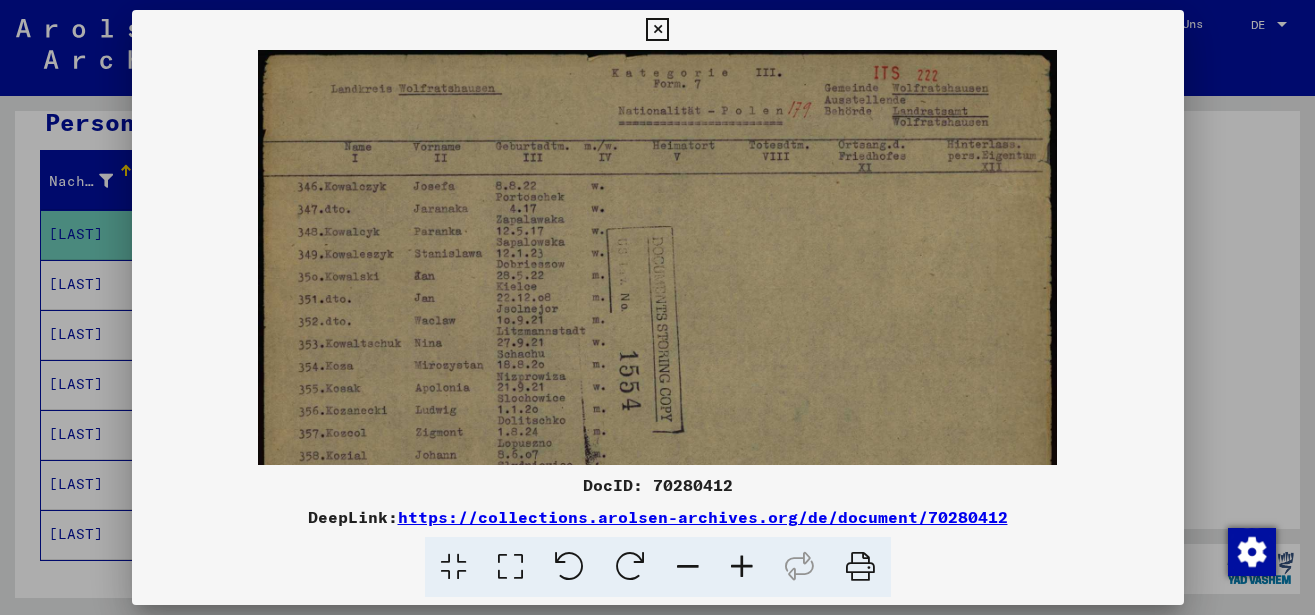 click at bounding box center [742, 567] 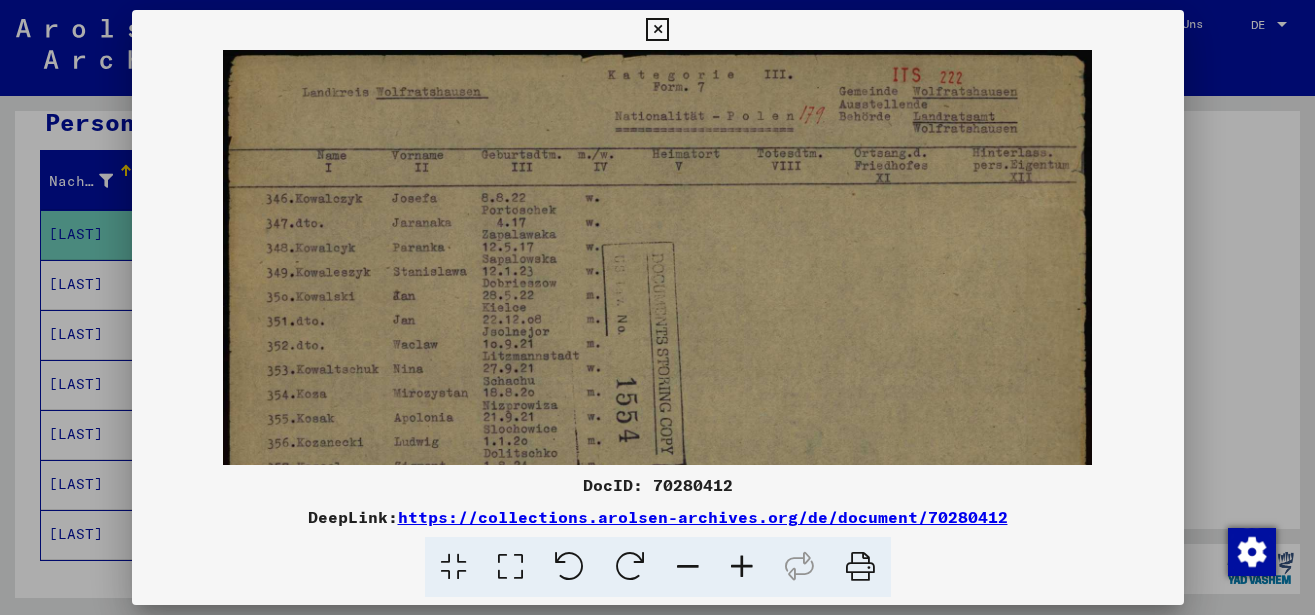 click at bounding box center [742, 567] 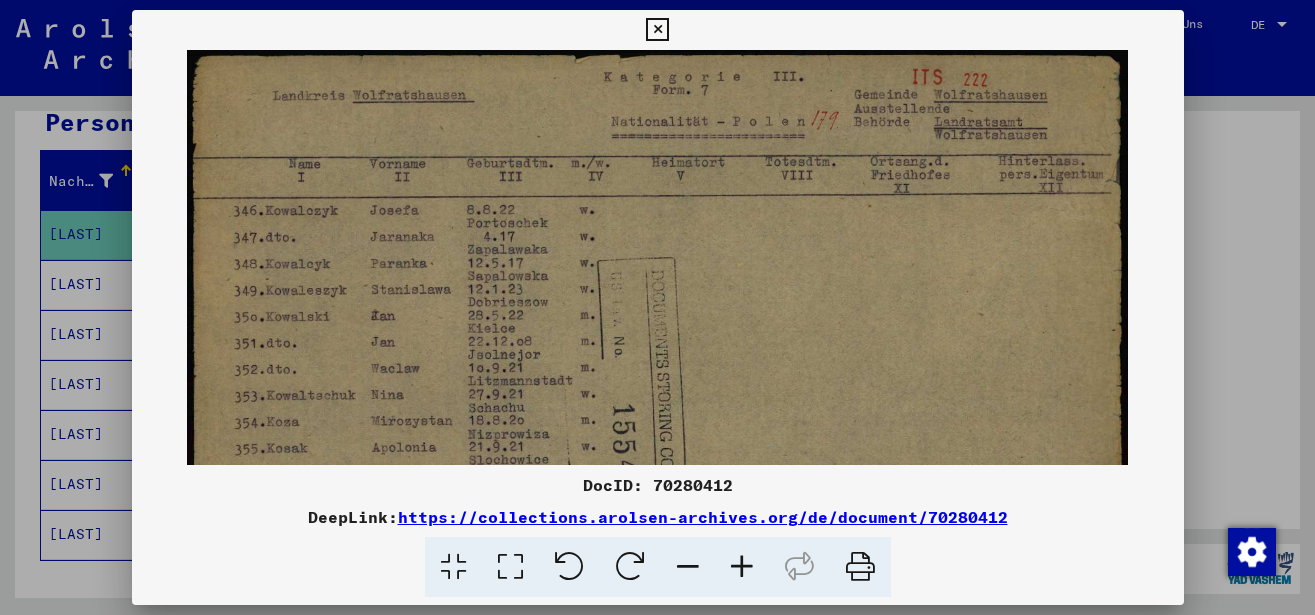 click at bounding box center [742, 567] 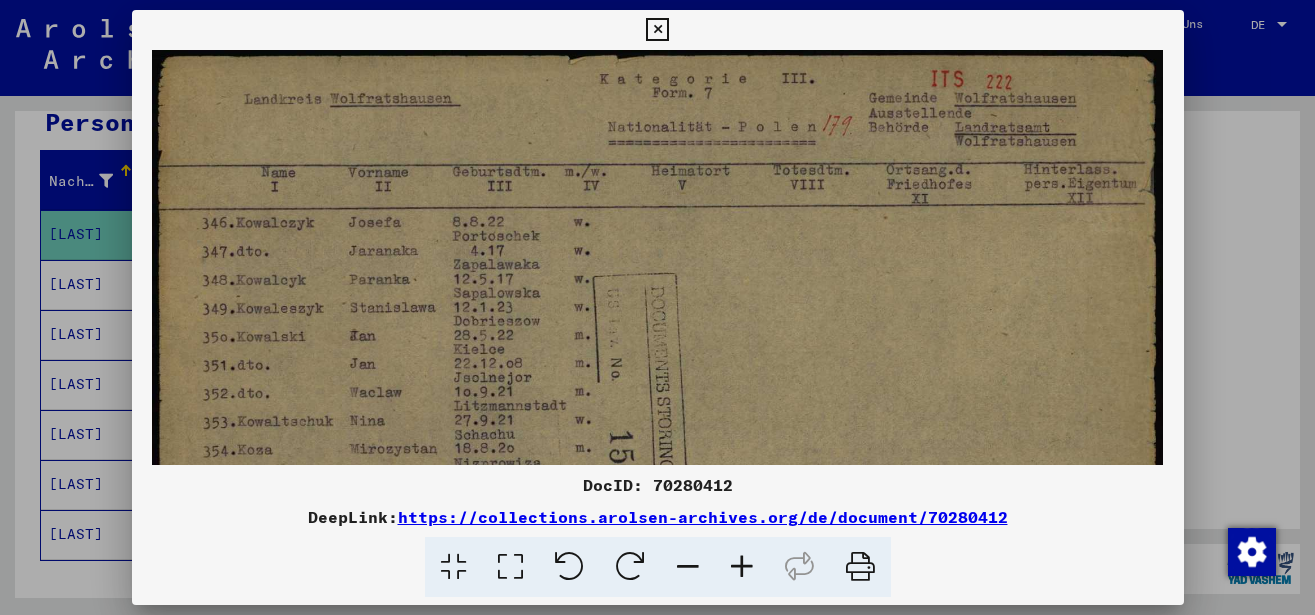 click at bounding box center (742, 567) 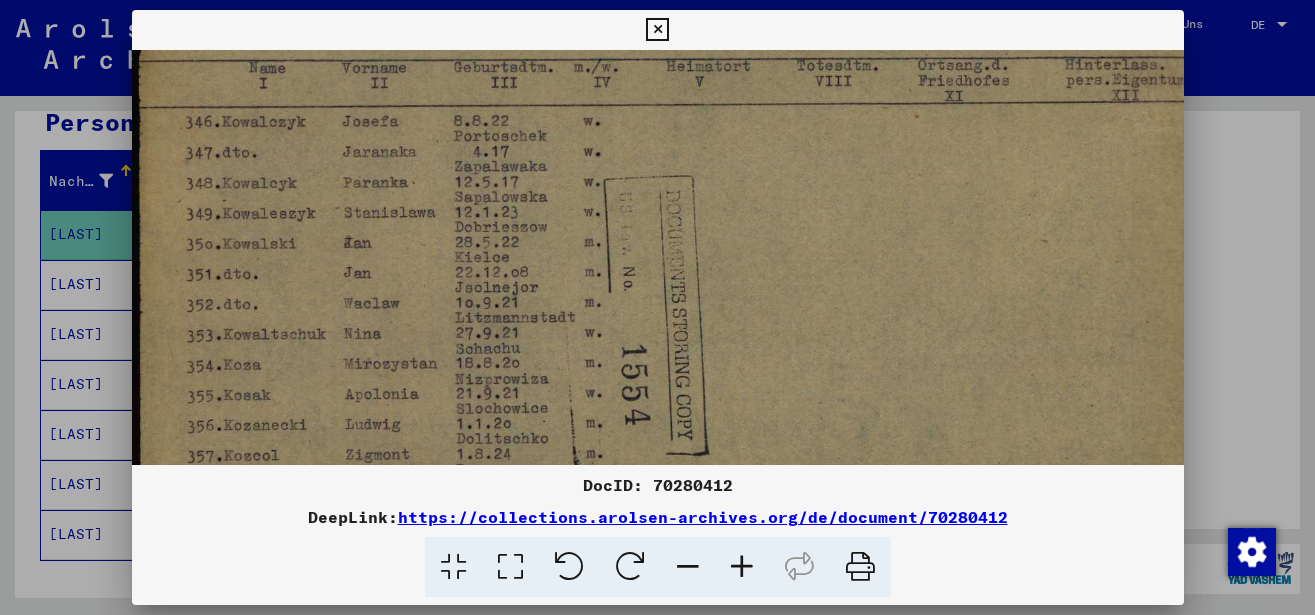 scroll, scrollTop: 152, scrollLeft: 0, axis: vertical 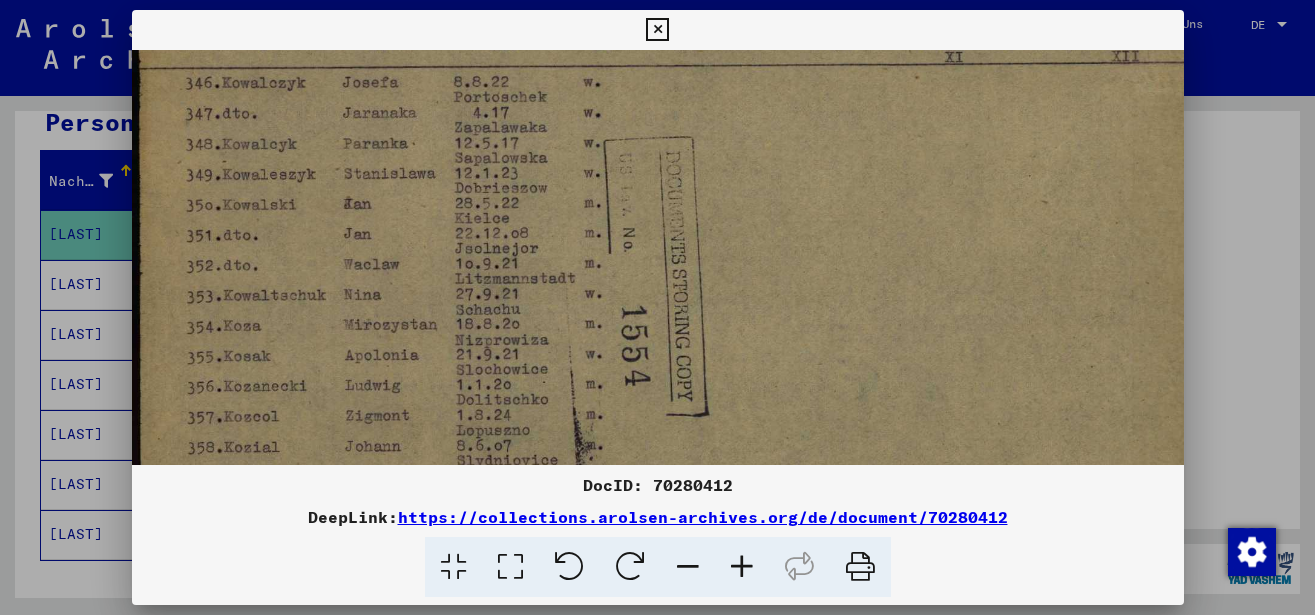 drag, startPoint x: 705, startPoint y: 386, endPoint x: 740, endPoint y: 234, distance: 155.97757 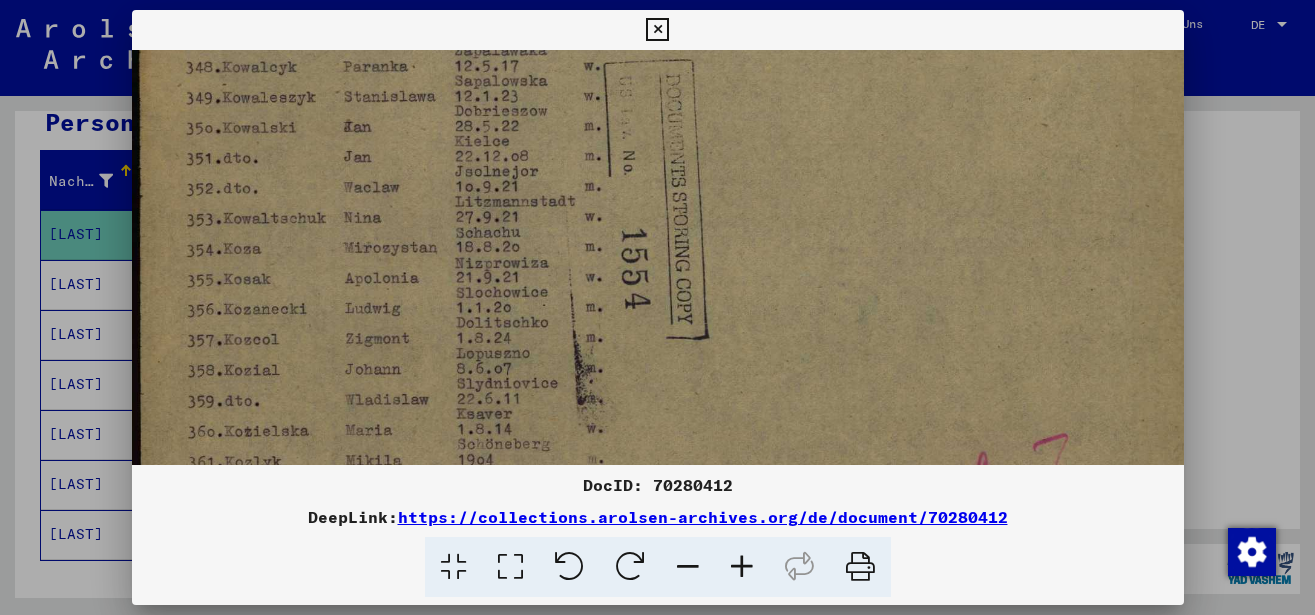 scroll, scrollTop: 264, scrollLeft: 0, axis: vertical 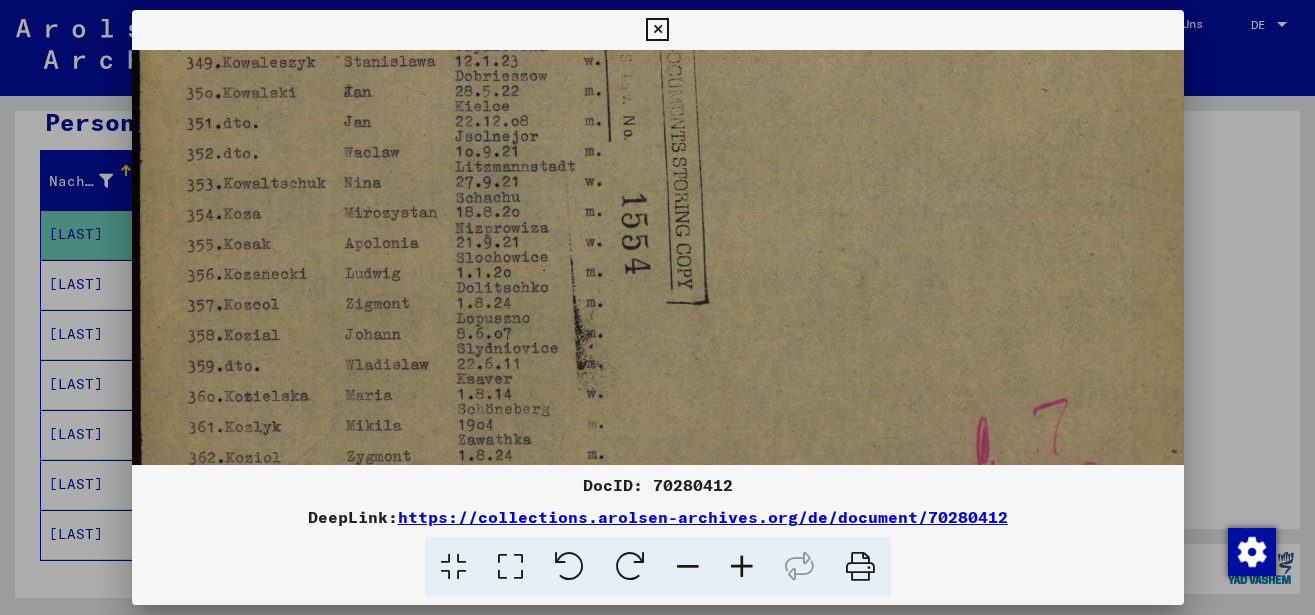 drag, startPoint x: 710, startPoint y: 306, endPoint x: 726, endPoint y: 194, distance: 113.137085 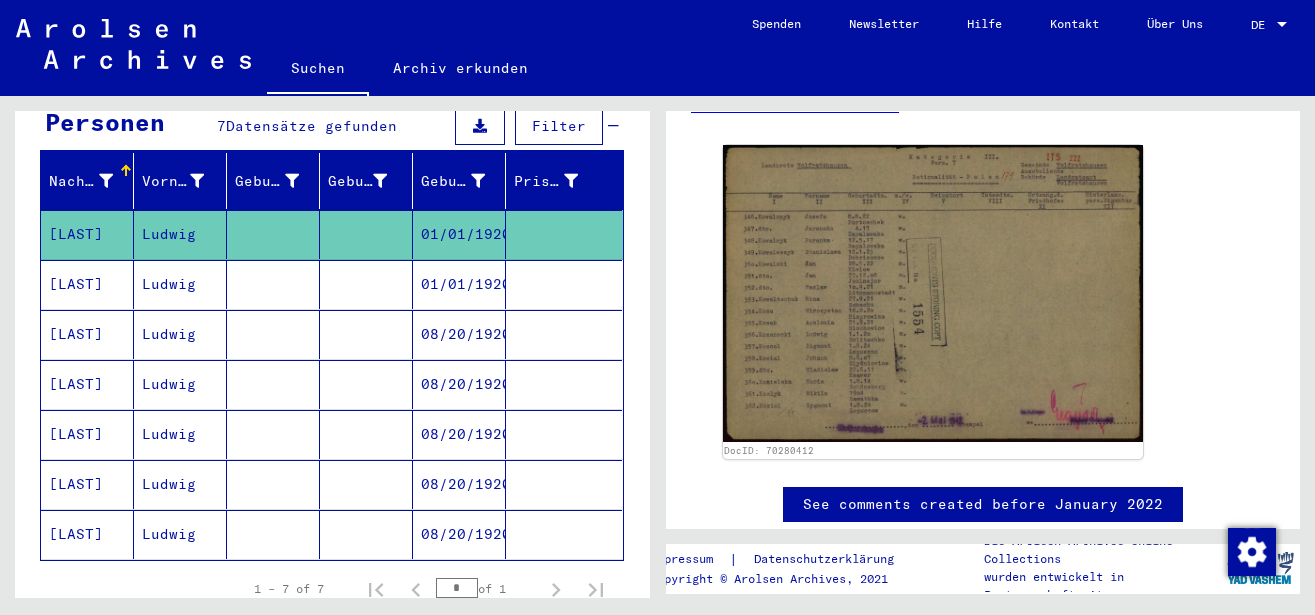 click at bounding box center [273, 334] 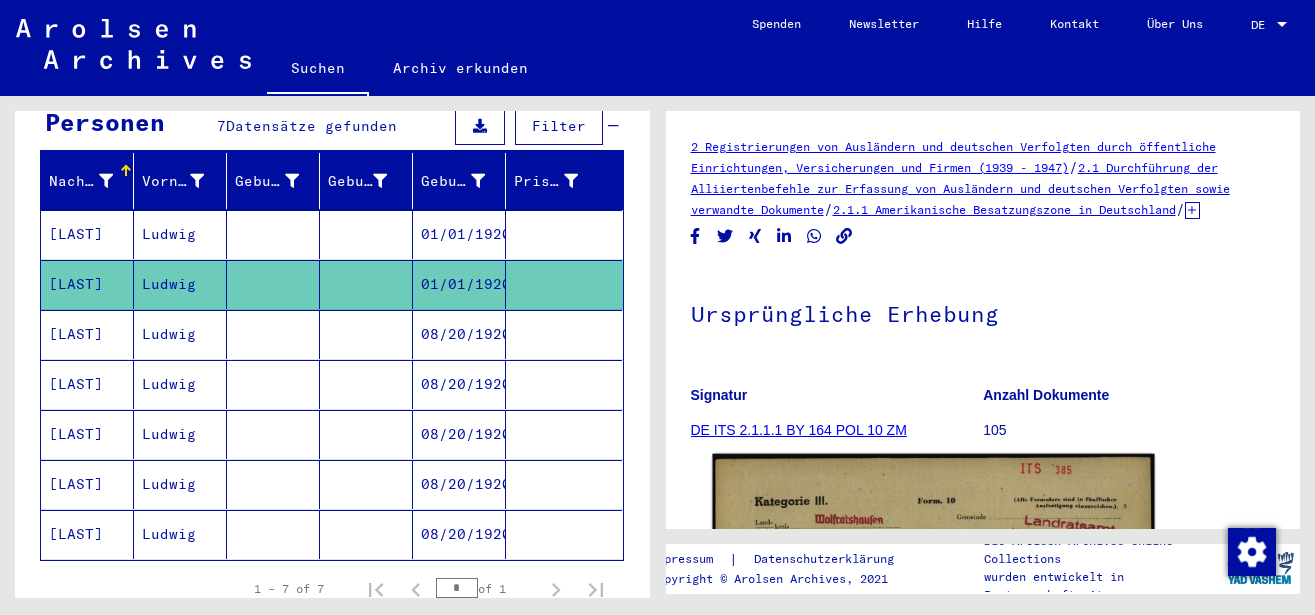 scroll, scrollTop: 324, scrollLeft: 0, axis: vertical 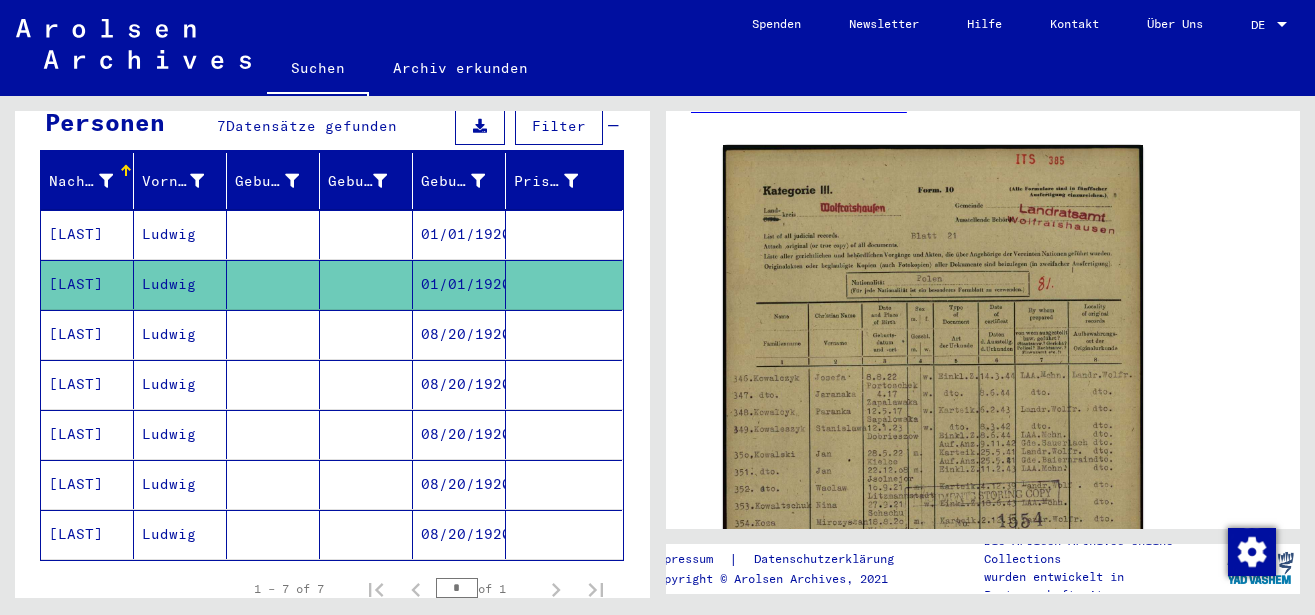 click on "Ludwig" at bounding box center (180, 384) 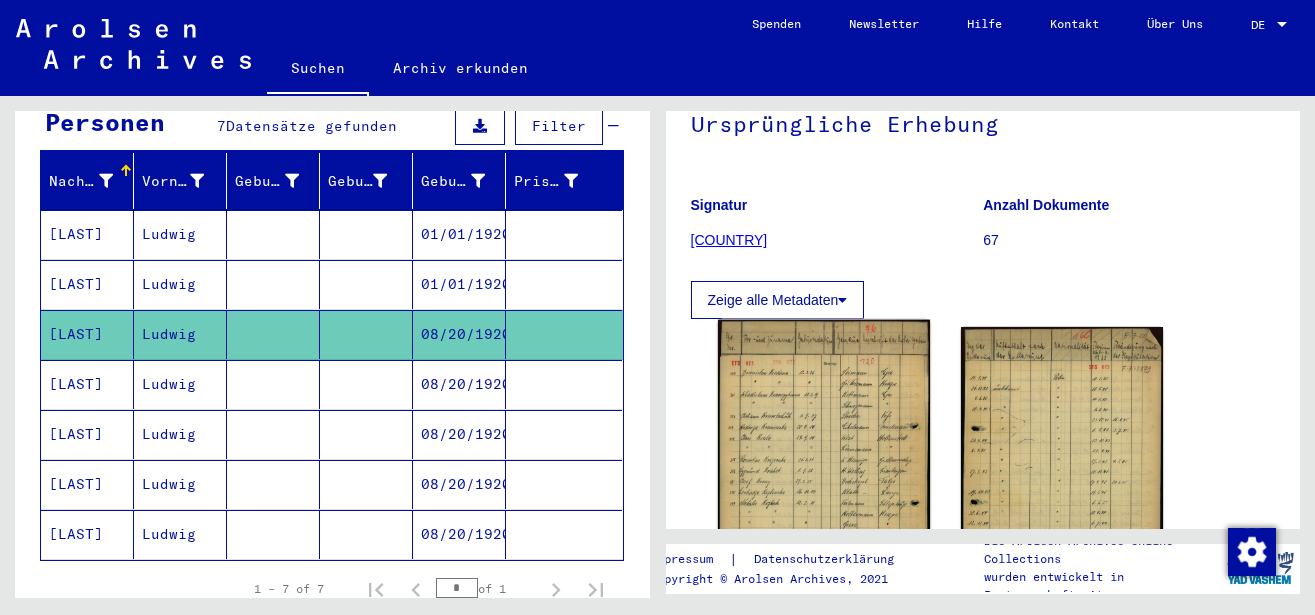 scroll, scrollTop: 324, scrollLeft: 0, axis: vertical 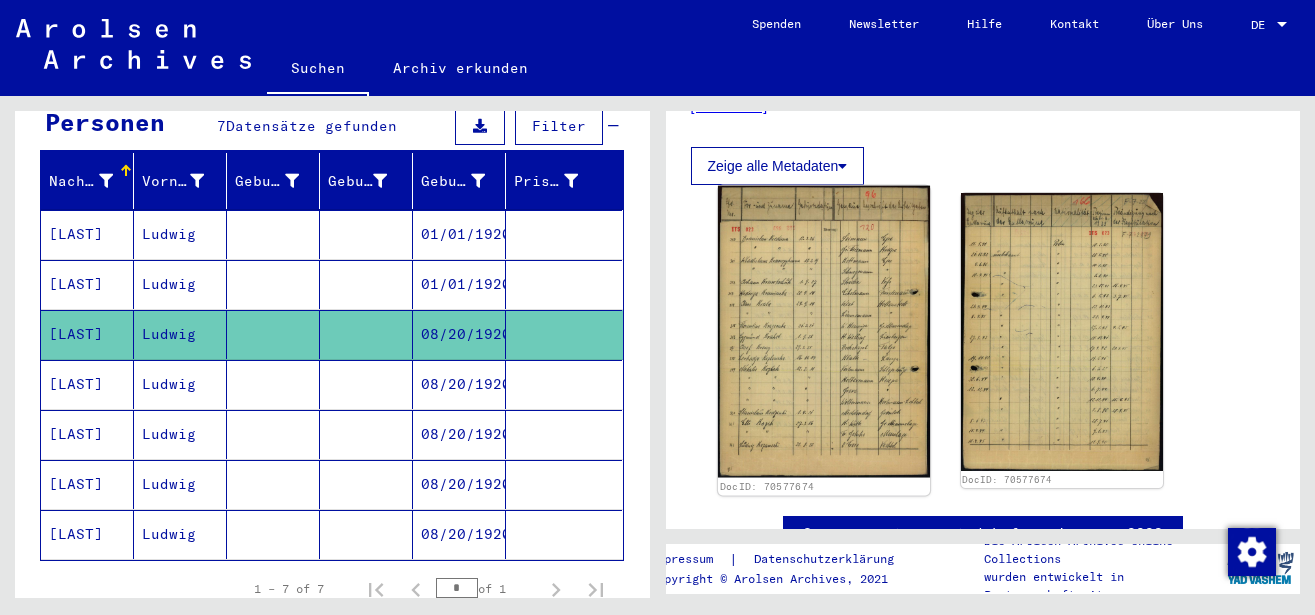 click 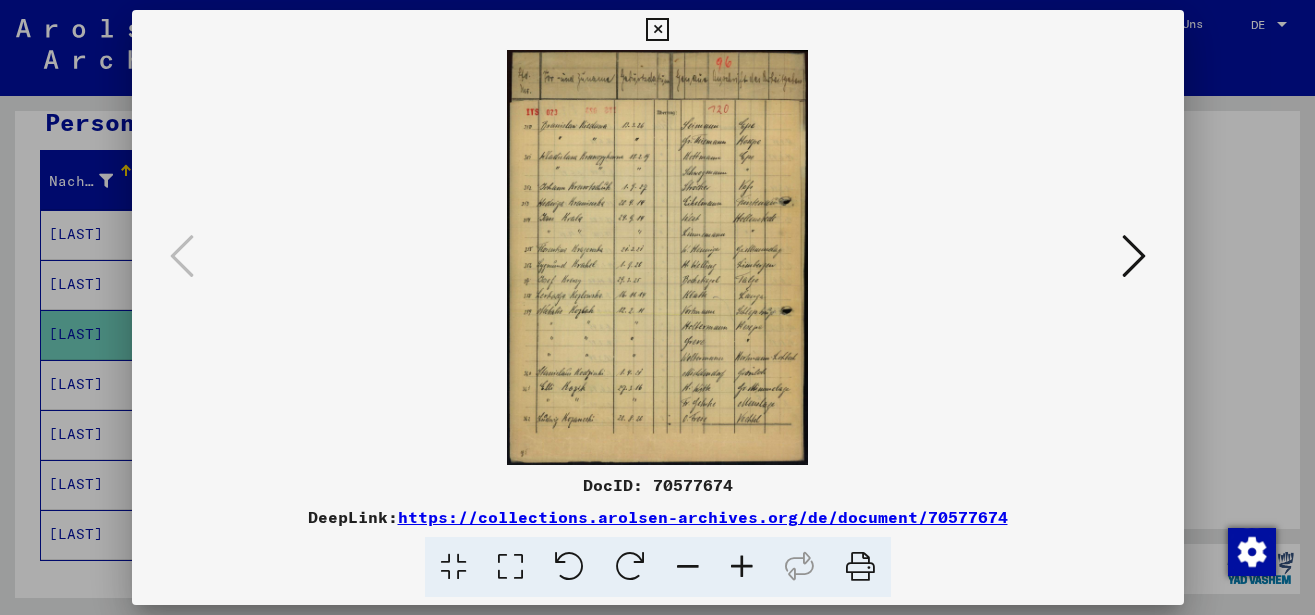 click at bounding box center (742, 567) 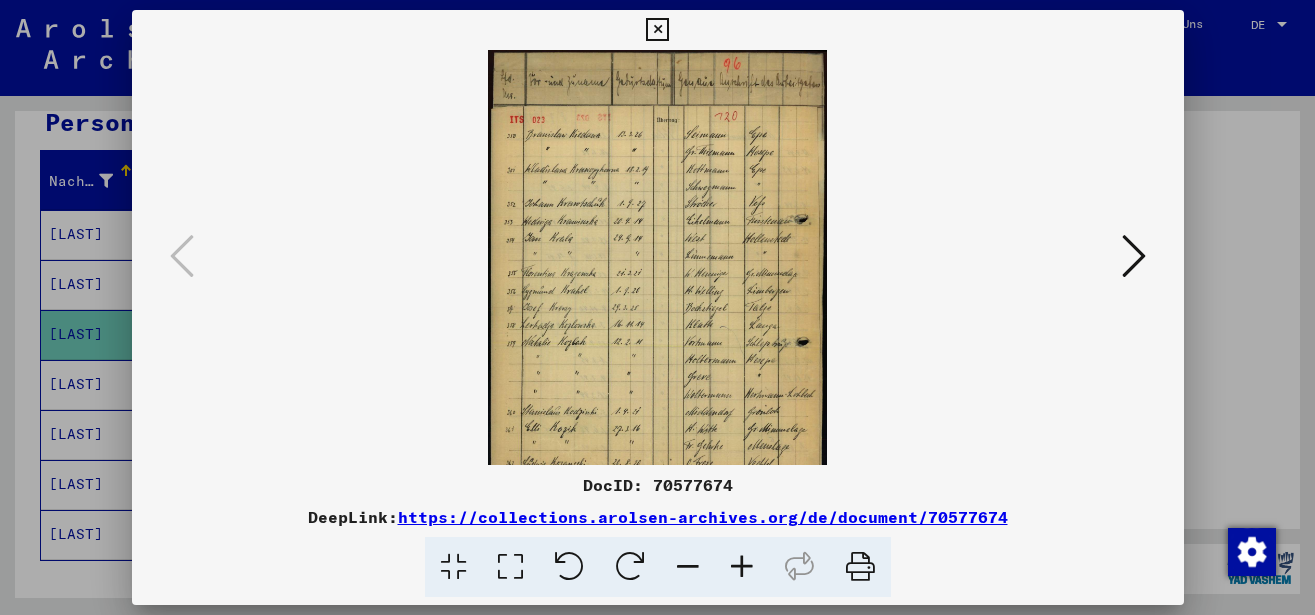 click at bounding box center [742, 567] 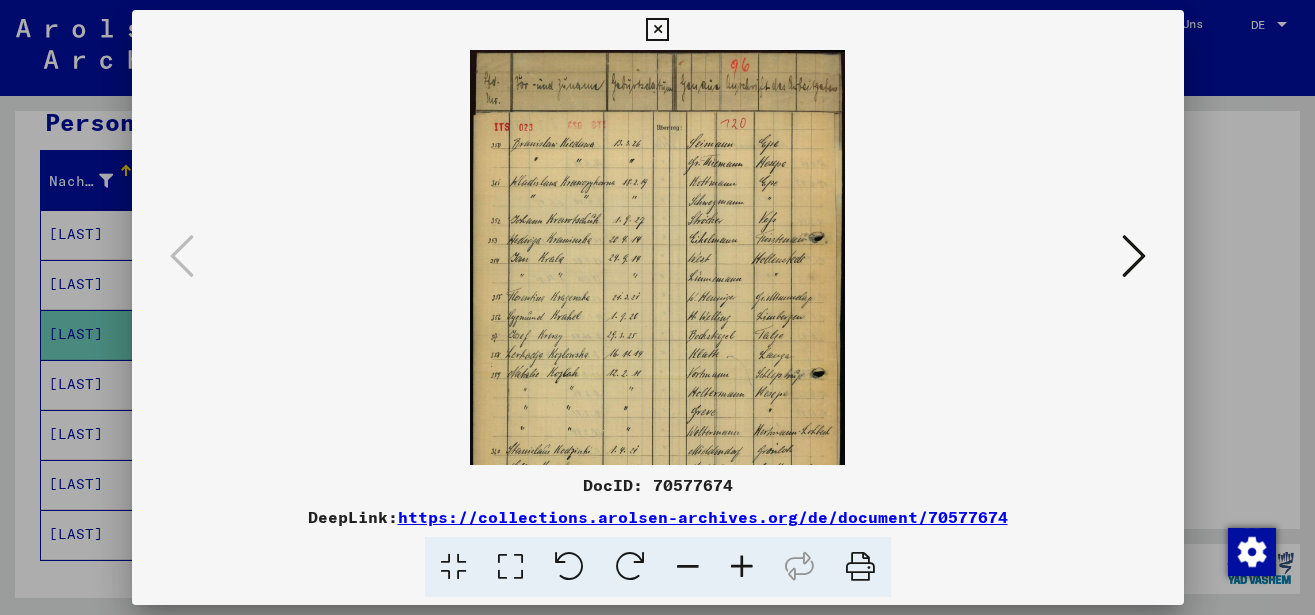 click at bounding box center (742, 567) 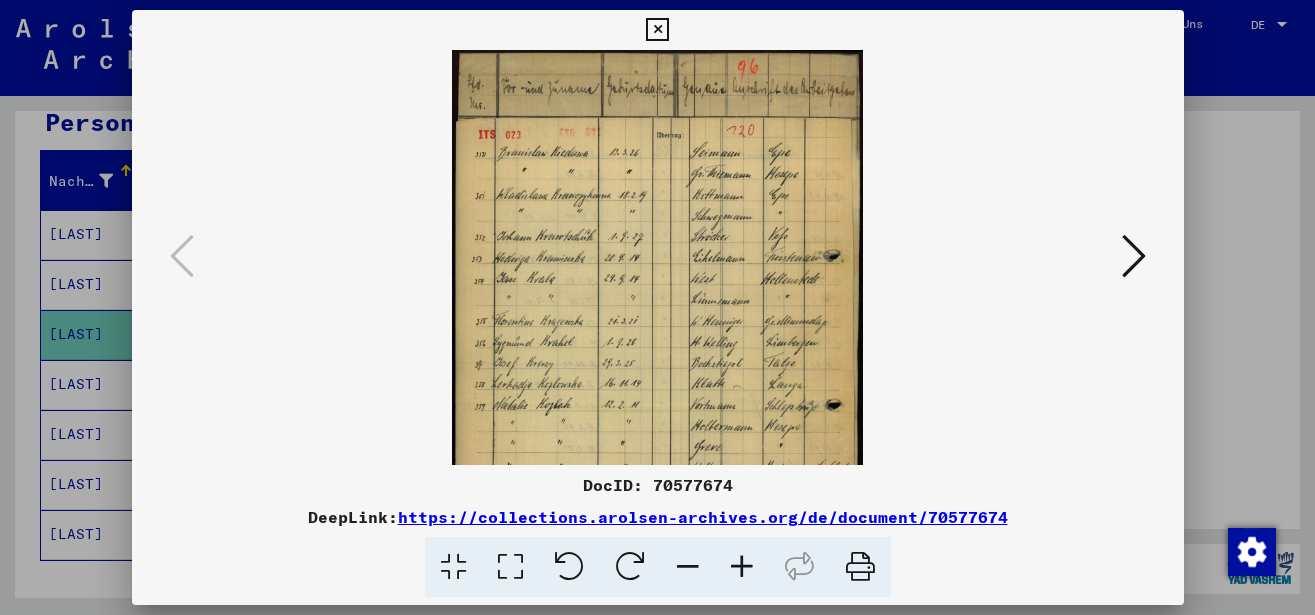 click at bounding box center (742, 567) 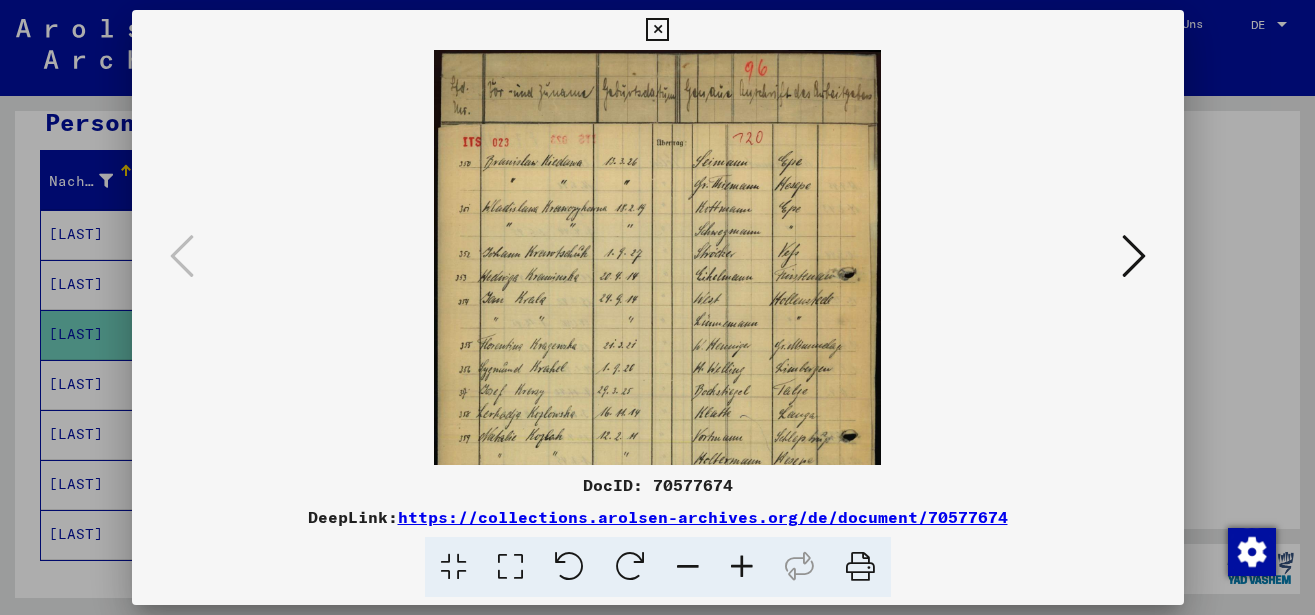 click at bounding box center [742, 567] 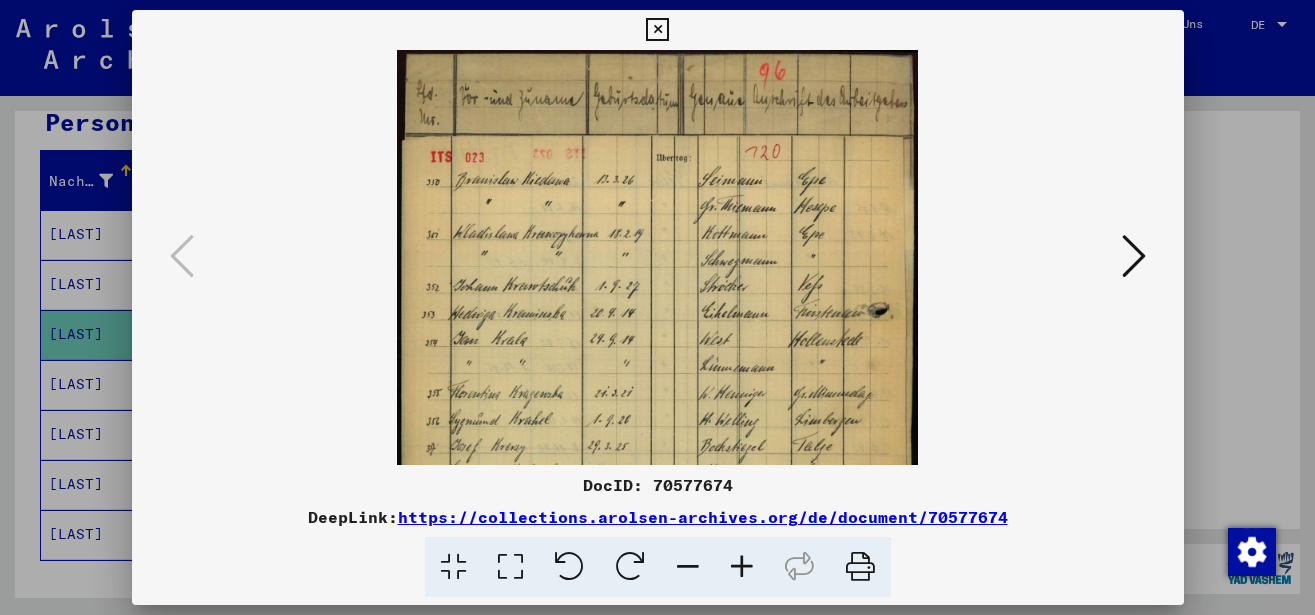 click at bounding box center [742, 567] 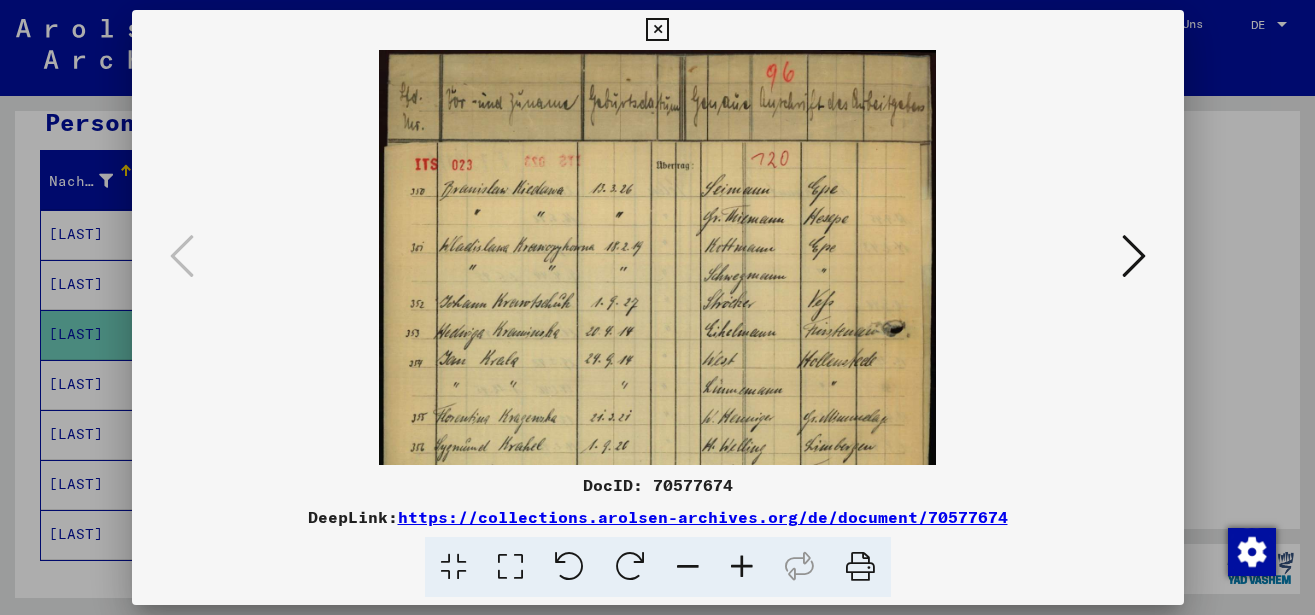 click at bounding box center [742, 567] 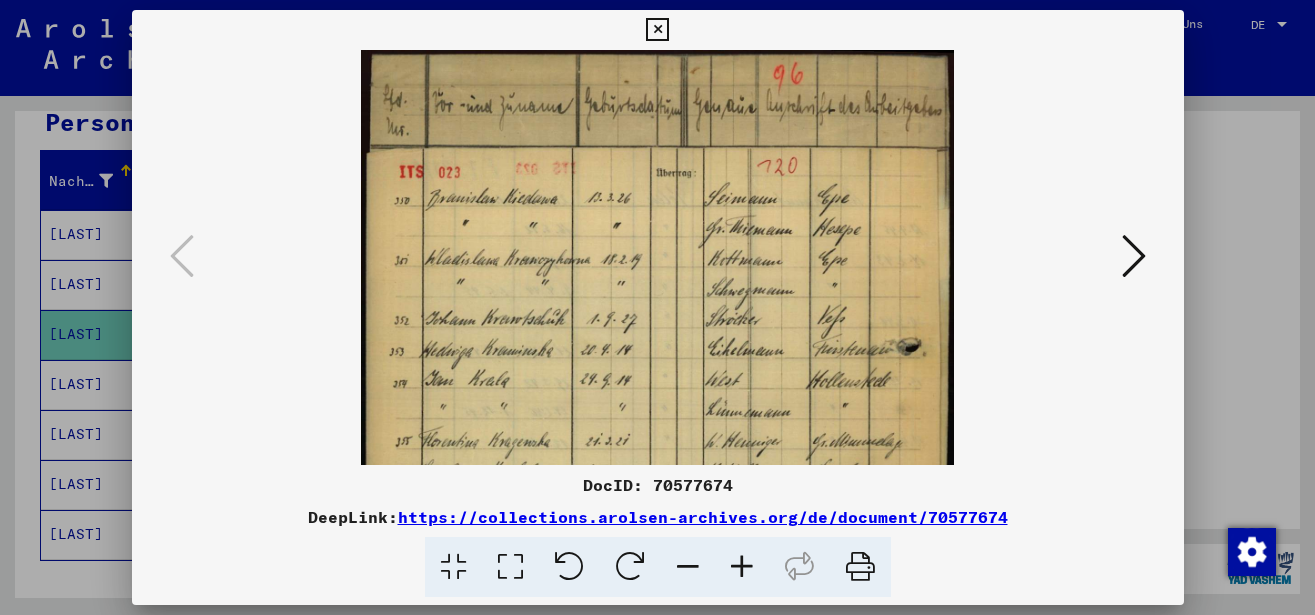 click at bounding box center (742, 567) 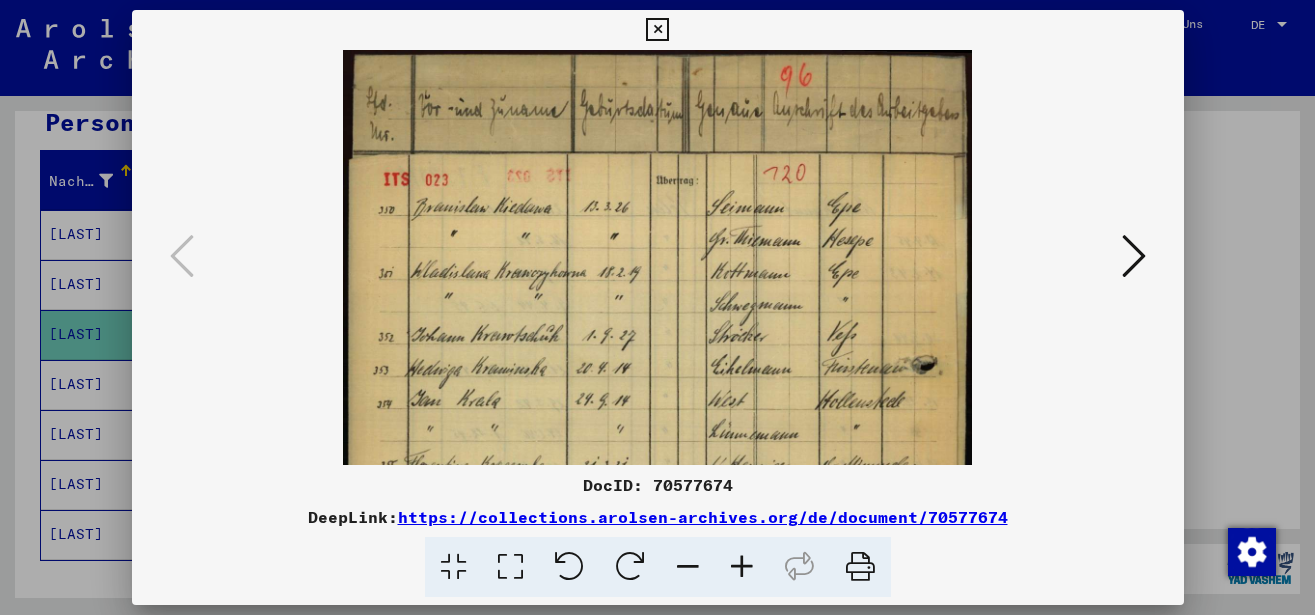 click at bounding box center [742, 567] 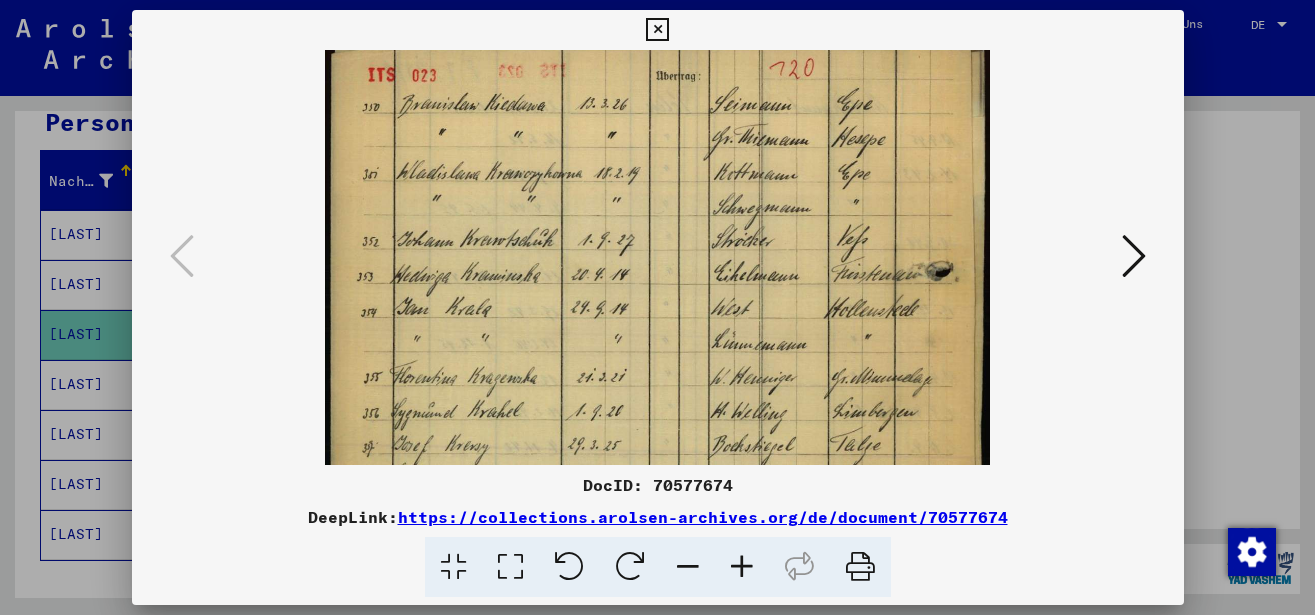 scroll, scrollTop: 125, scrollLeft: 0, axis: vertical 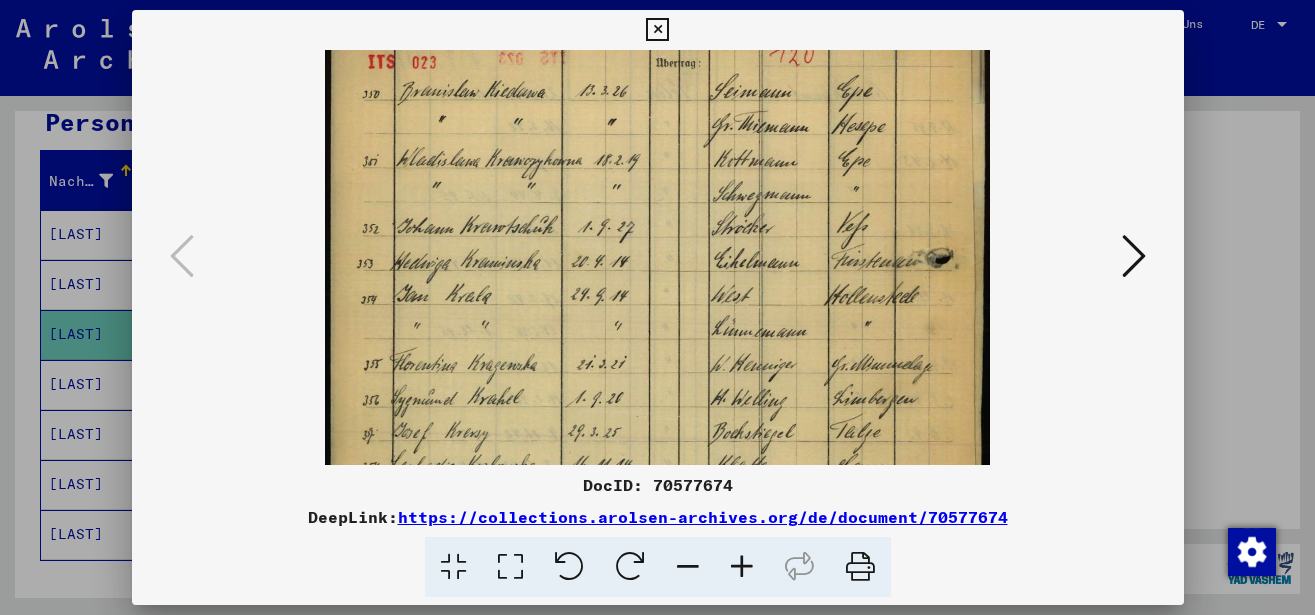 drag, startPoint x: 733, startPoint y: 347, endPoint x: 757, endPoint y: 222, distance: 127.28315 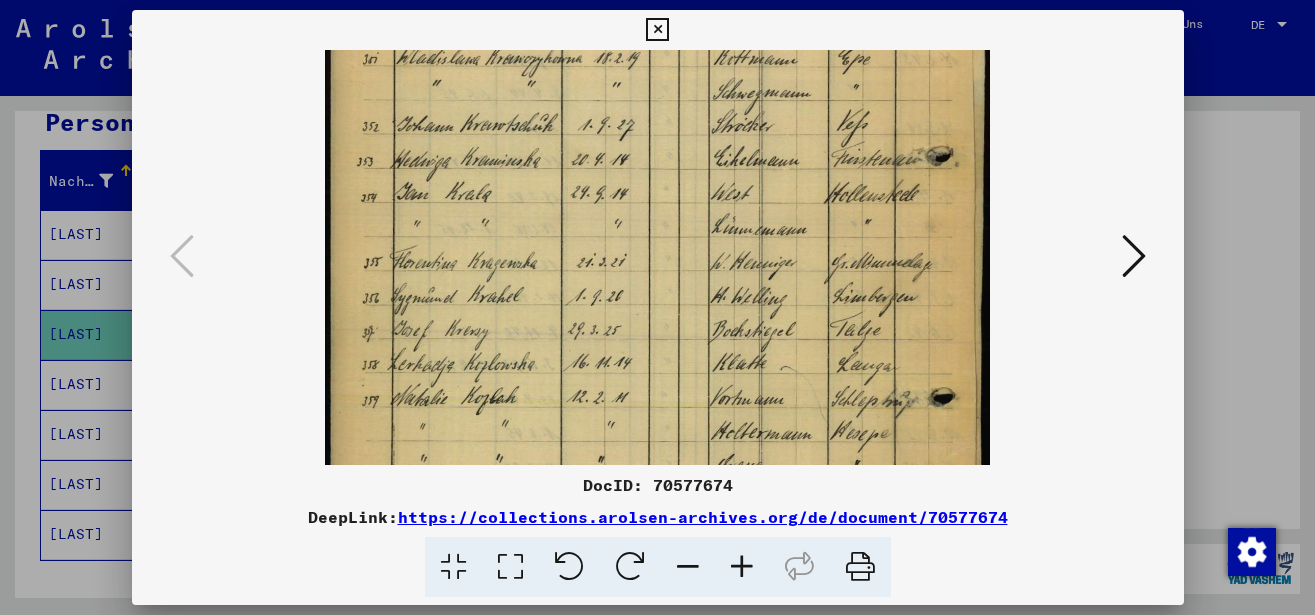scroll, scrollTop: 241, scrollLeft: 0, axis: vertical 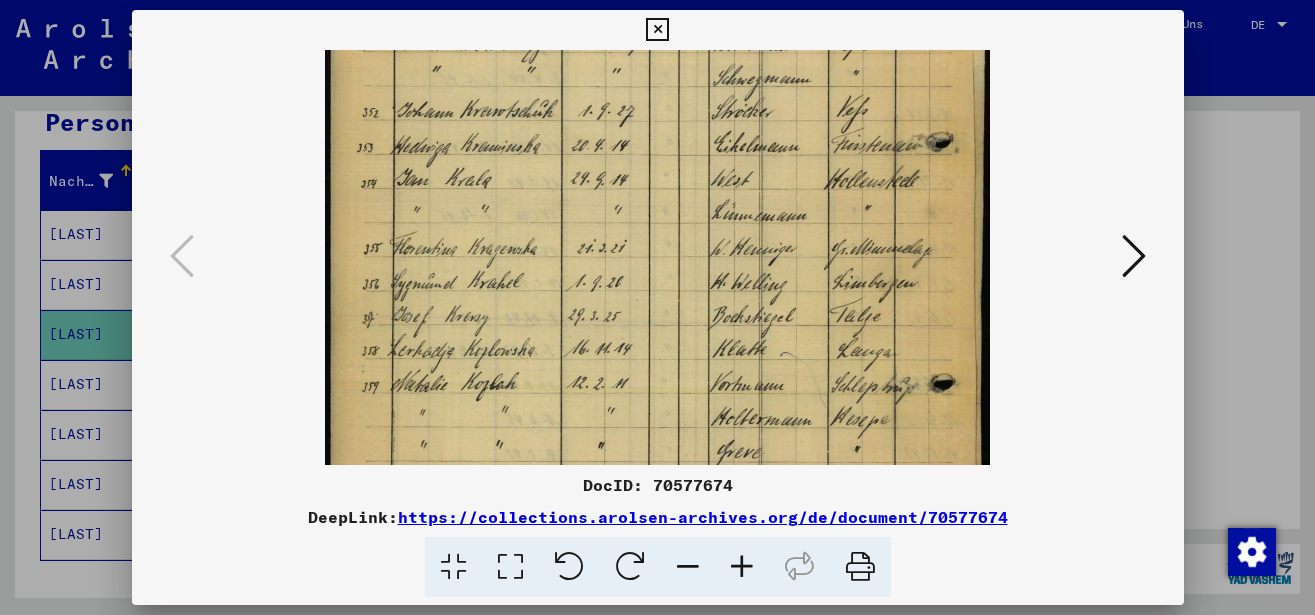 drag, startPoint x: 723, startPoint y: 305, endPoint x: 724, endPoint y: 189, distance: 116.00431 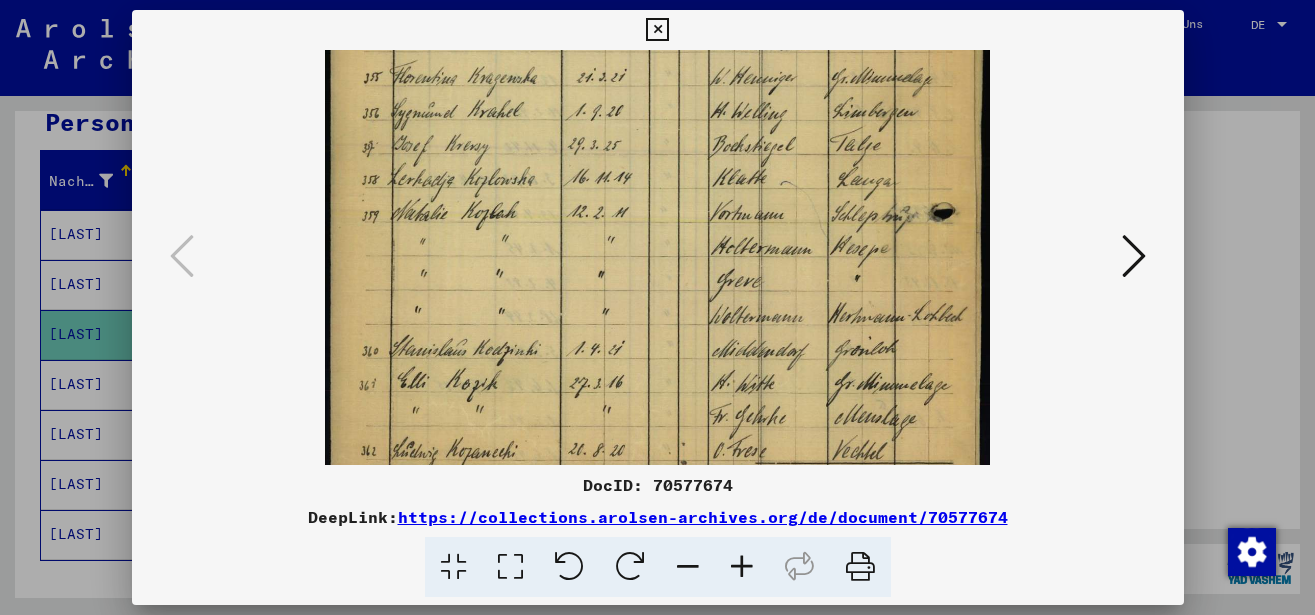 drag, startPoint x: 688, startPoint y: 298, endPoint x: 691, endPoint y: 134, distance: 164.02744 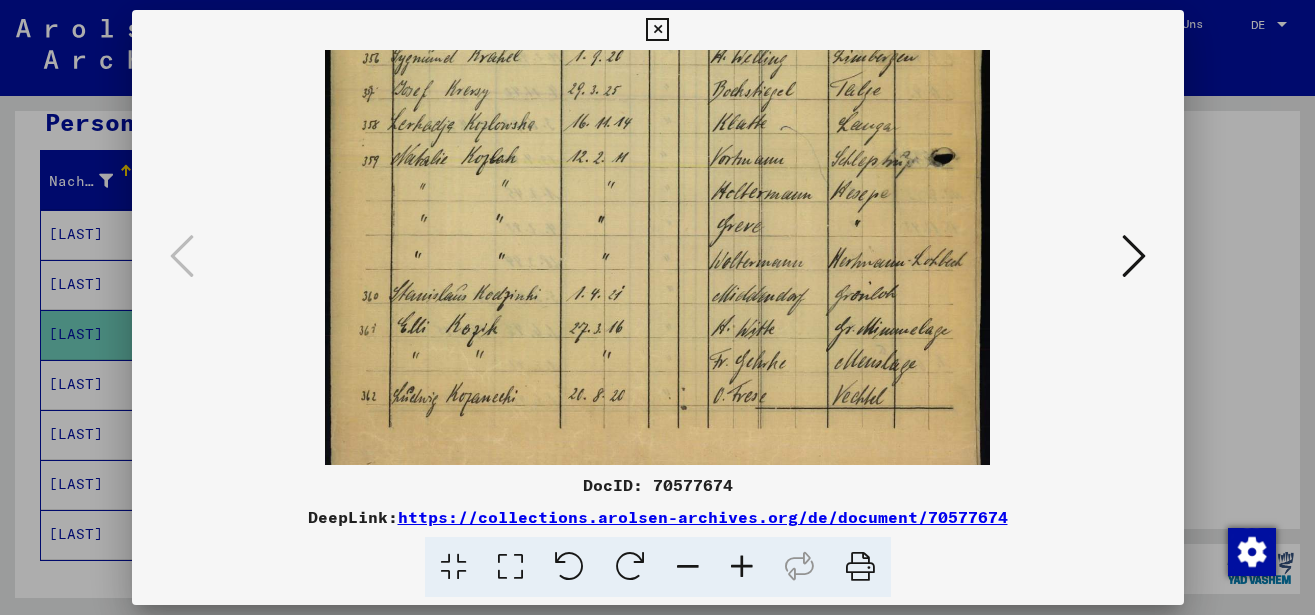 scroll, scrollTop: 500, scrollLeft: 0, axis: vertical 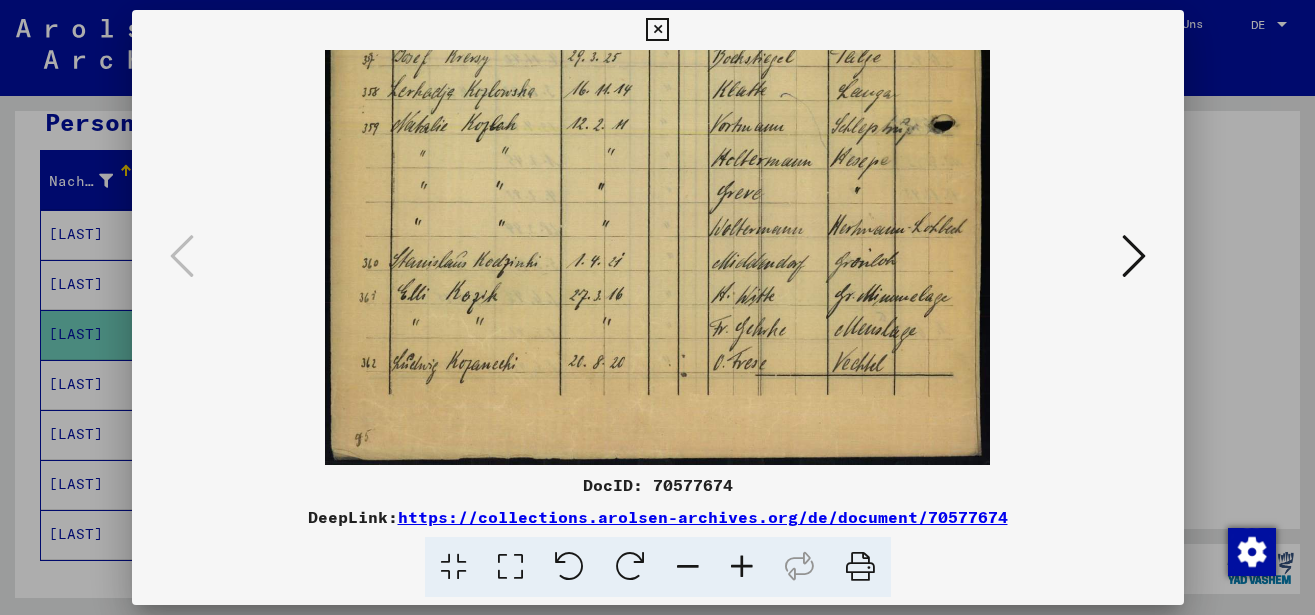 drag, startPoint x: 633, startPoint y: 273, endPoint x: 659, endPoint y: 177, distance: 99.458534 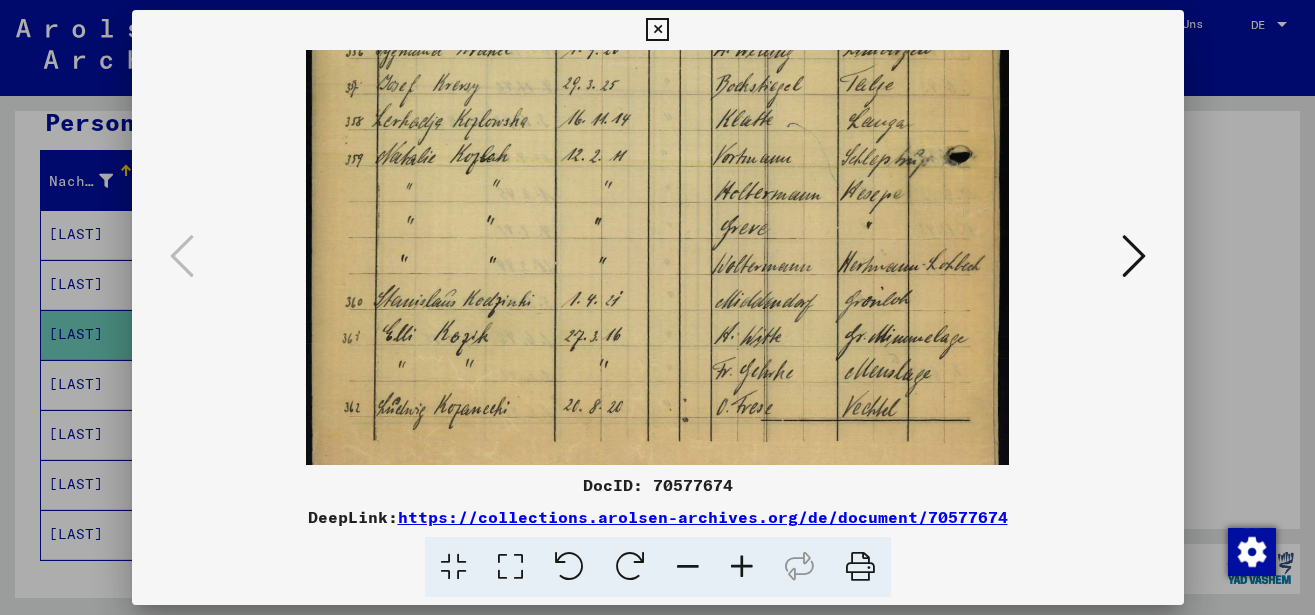 click at bounding box center (742, 567) 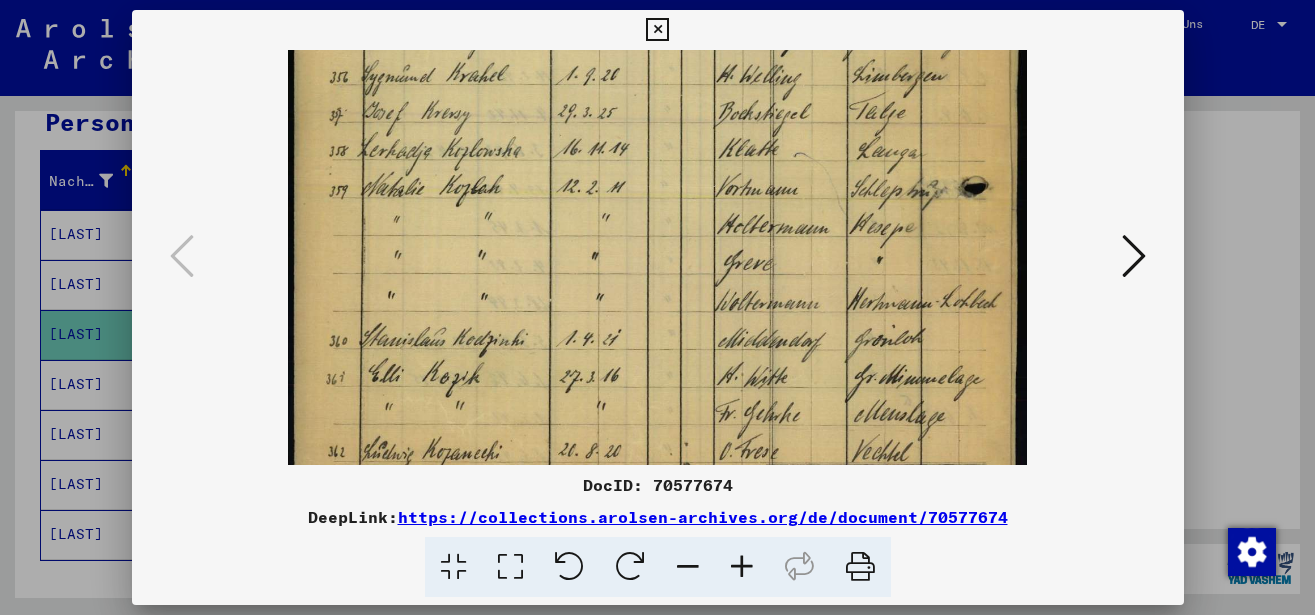 click at bounding box center [742, 567] 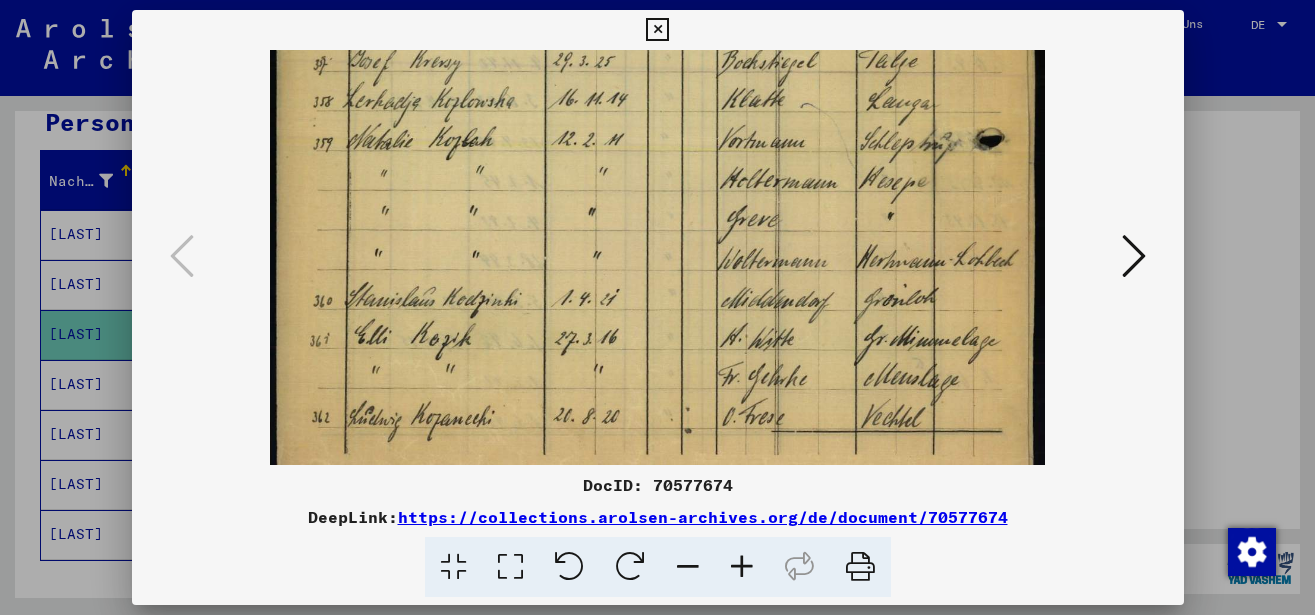 scroll, scrollTop: 650, scrollLeft: 0, axis: vertical 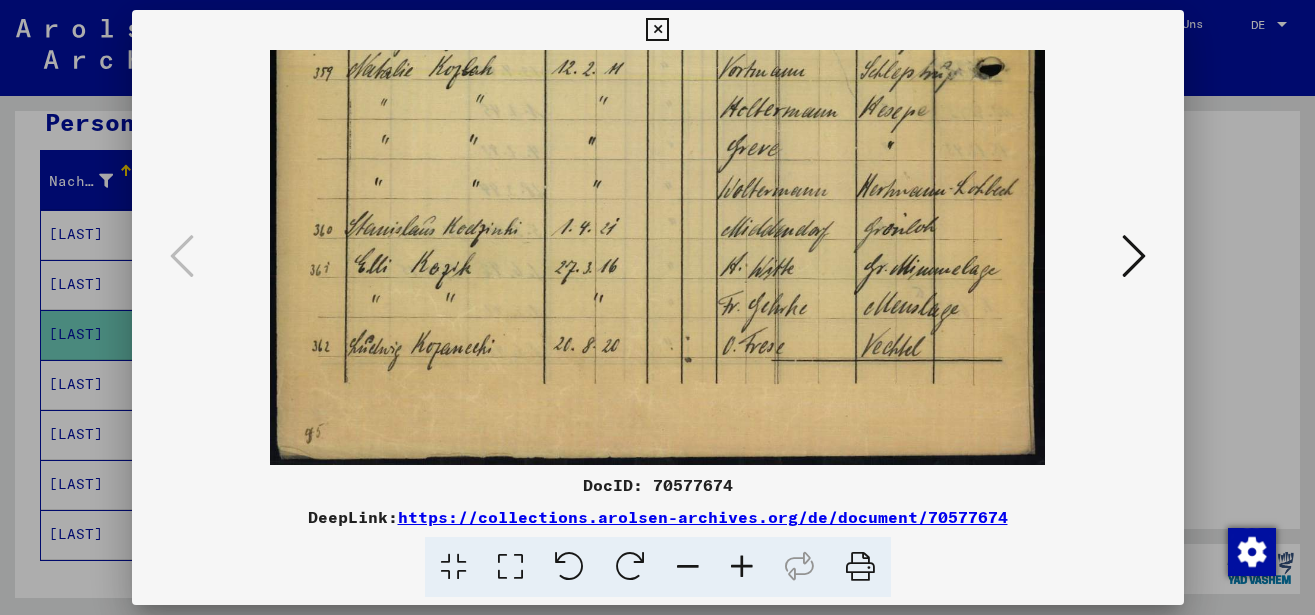 drag, startPoint x: 703, startPoint y: 342, endPoint x: 701, endPoint y: 160, distance: 182.01099 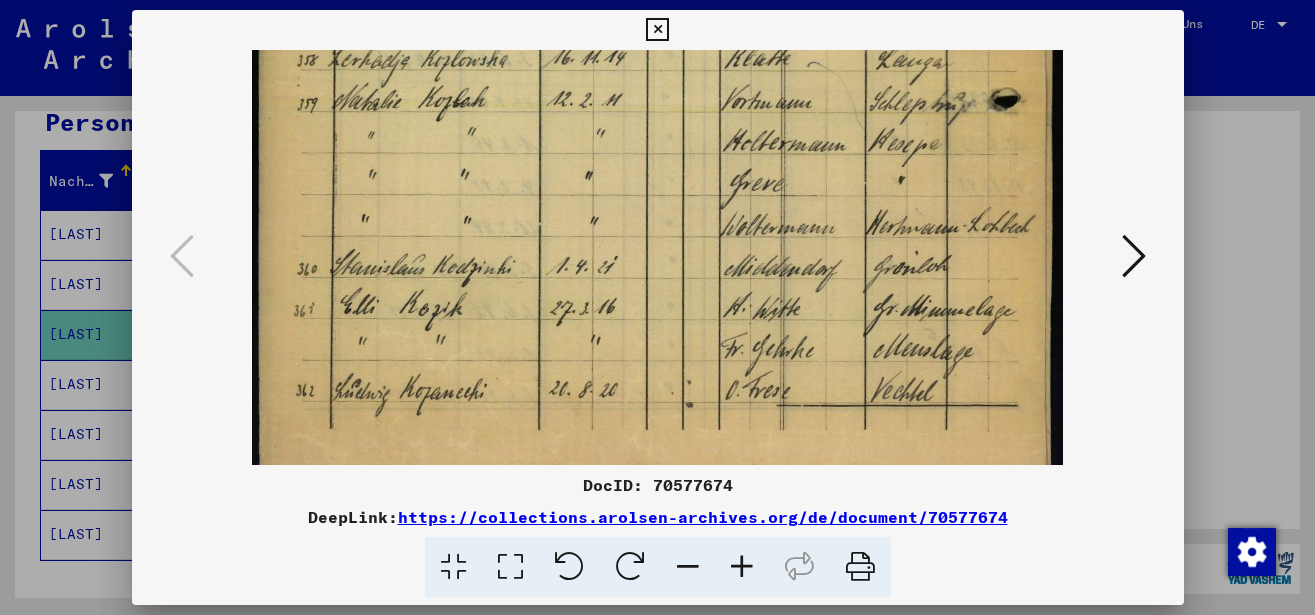 click at bounding box center [742, 567] 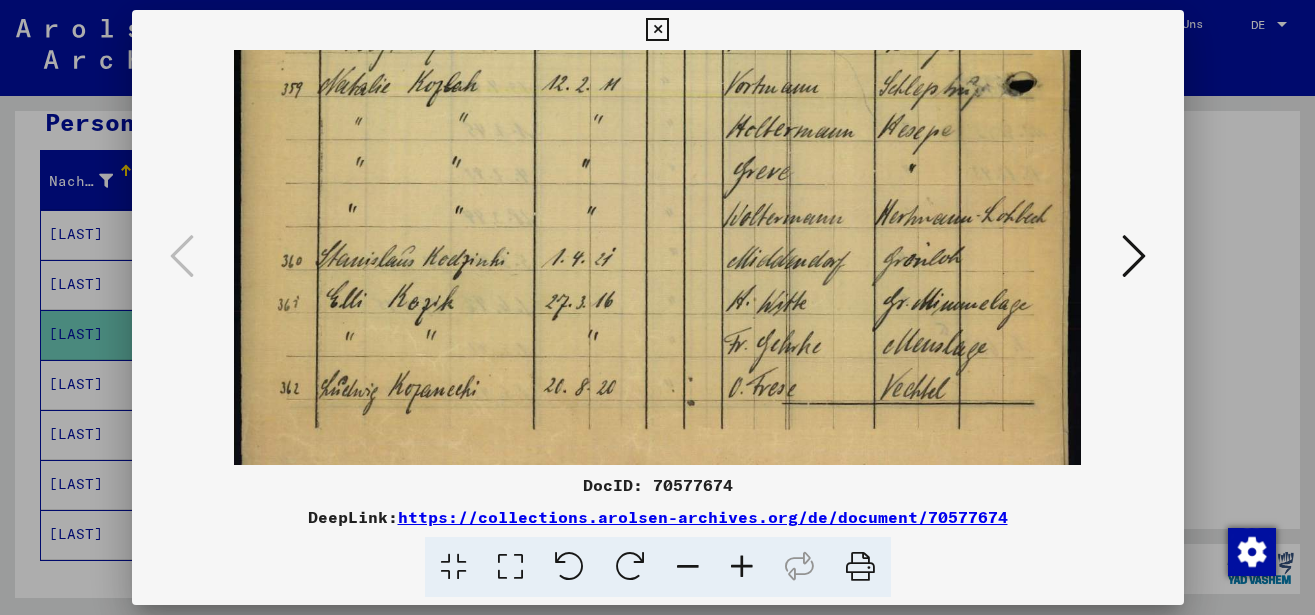scroll, scrollTop: 750, scrollLeft: 0, axis: vertical 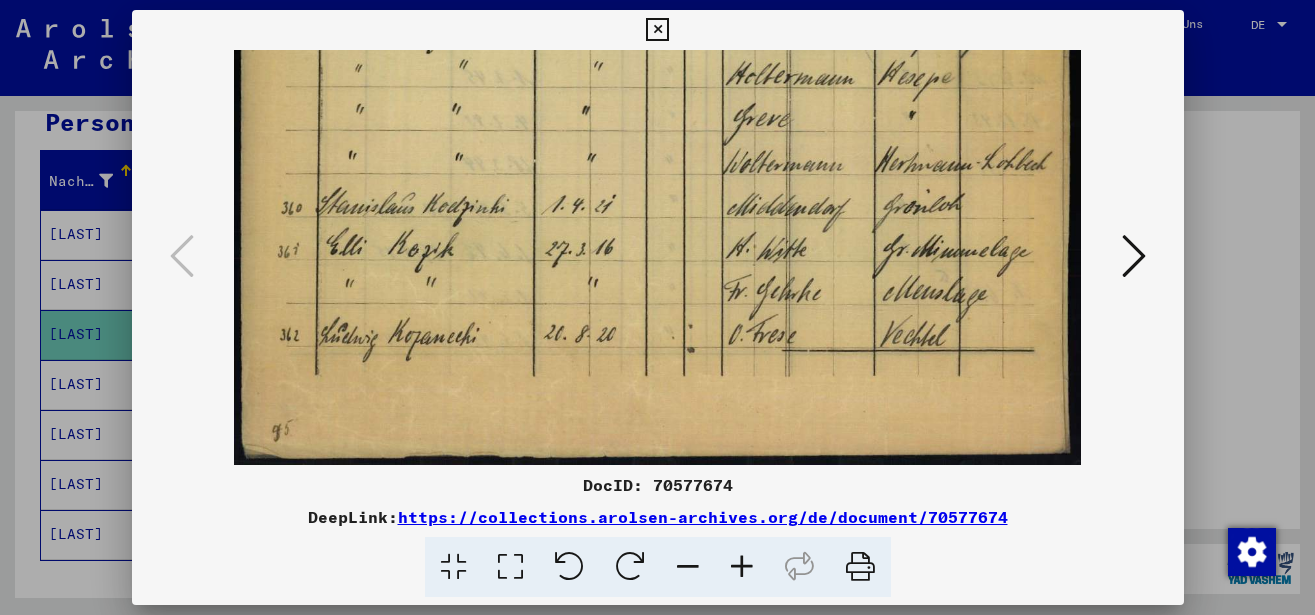drag, startPoint x: 740, startPoint y: 371, endPoint x: 742, endPoint y: 189, distance: 182.01099 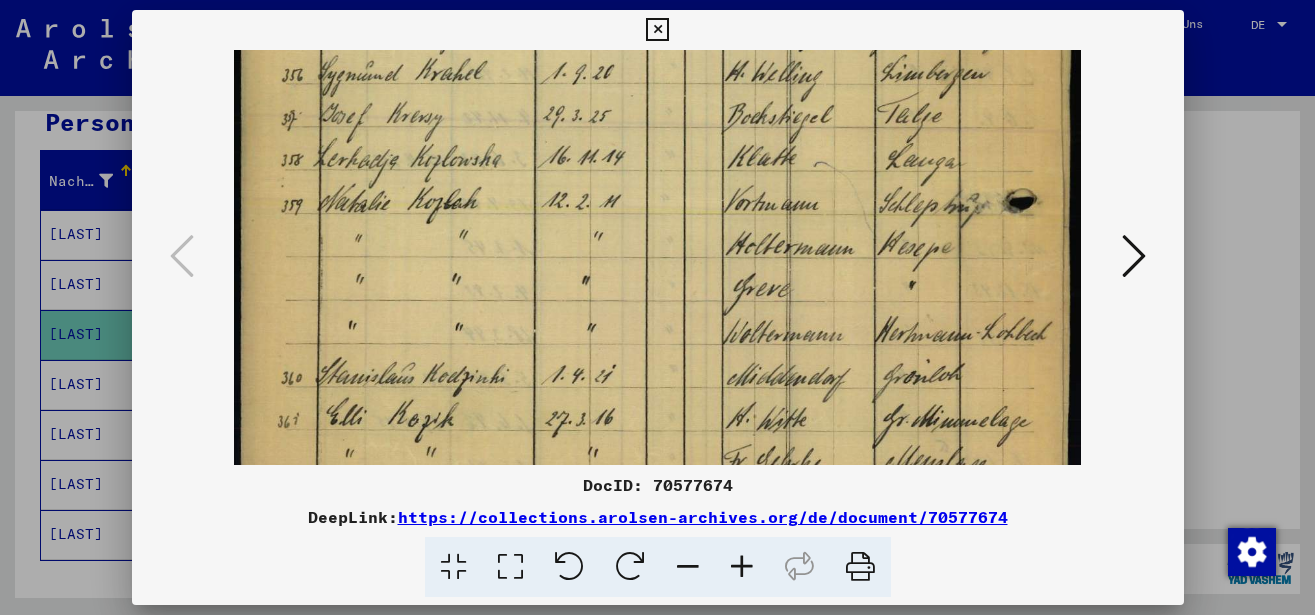 drag, startPoint x: 757, startPoint y: 236, endPoint x: 735, endPoint y: 386, distance: 151.60475 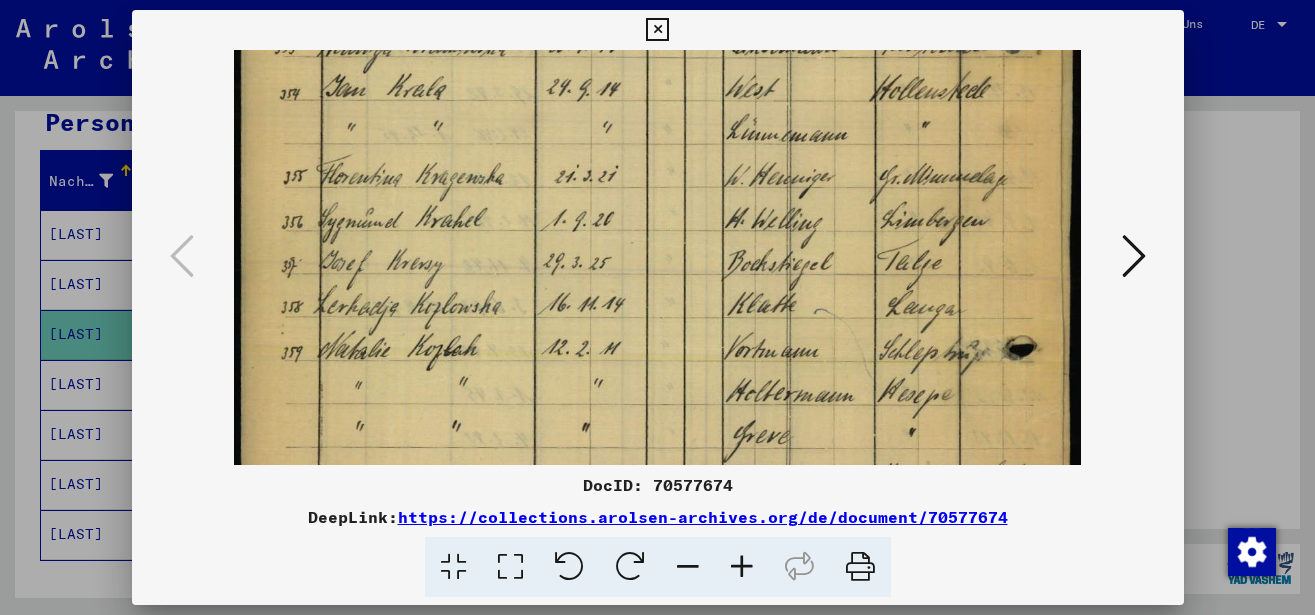 drag, startPoint x: 735, startPoint y: 268, endPoint x: 718, endPoint y: 394, distance: 127.141655 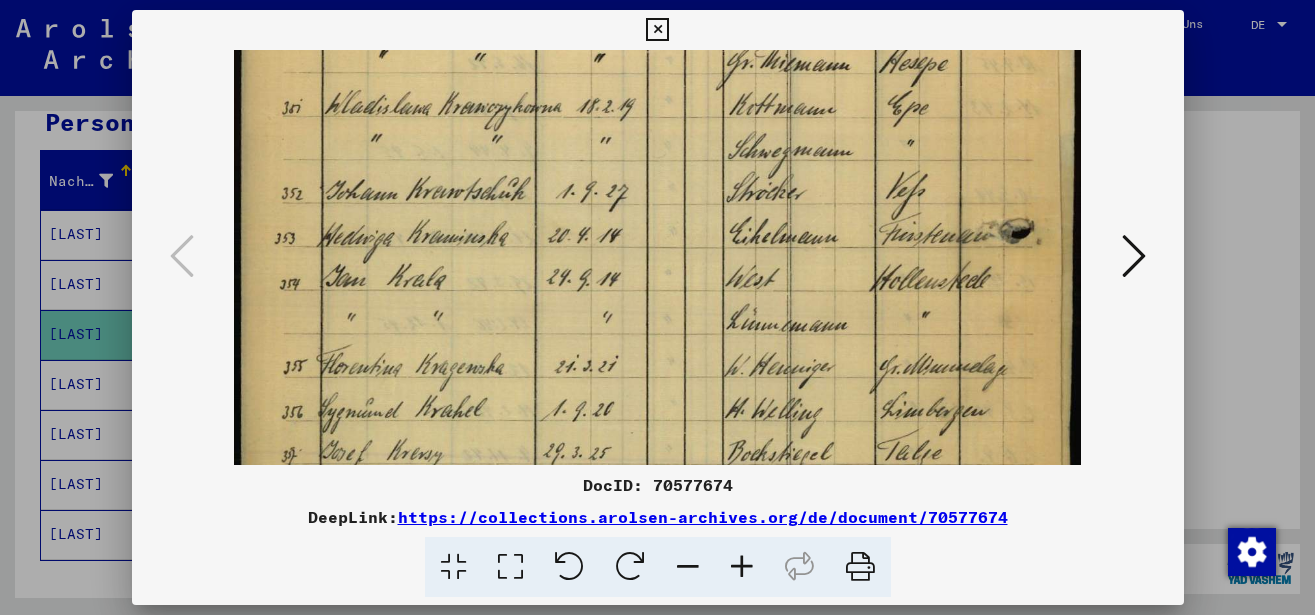 drag, startPoint x: 721, startPoint y: 408, endPoint x: 713, endPoint y: 453, distance: 45.705578 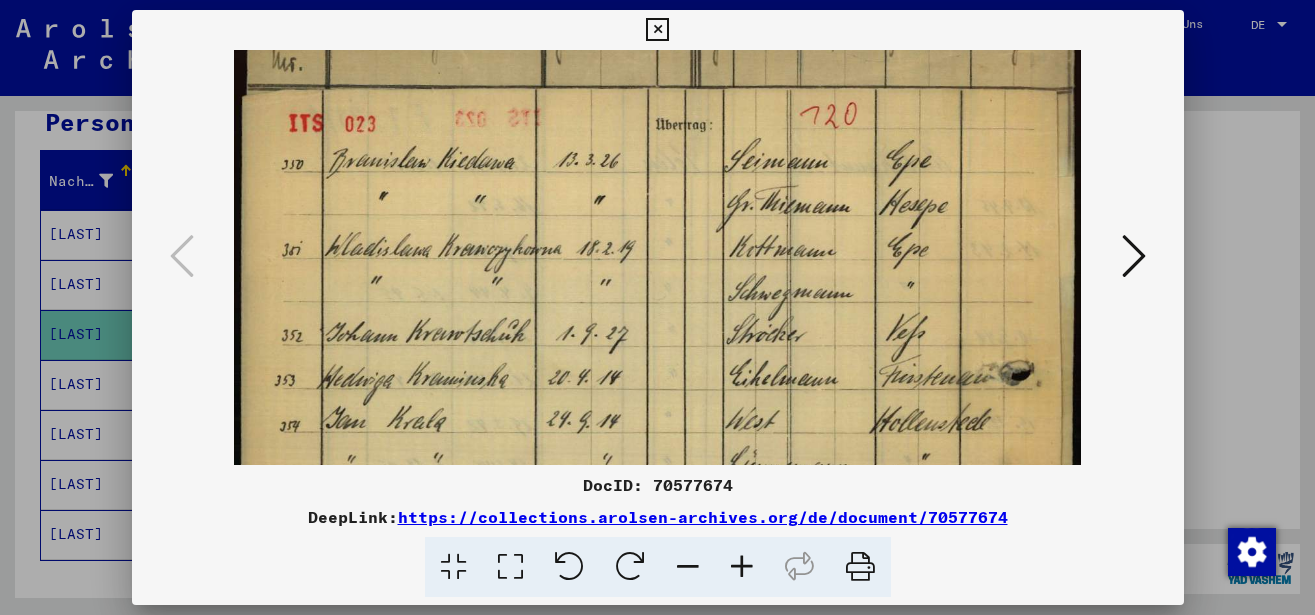 scroll, scrollTop: 95, scrollLeft: 0, axis: vertical 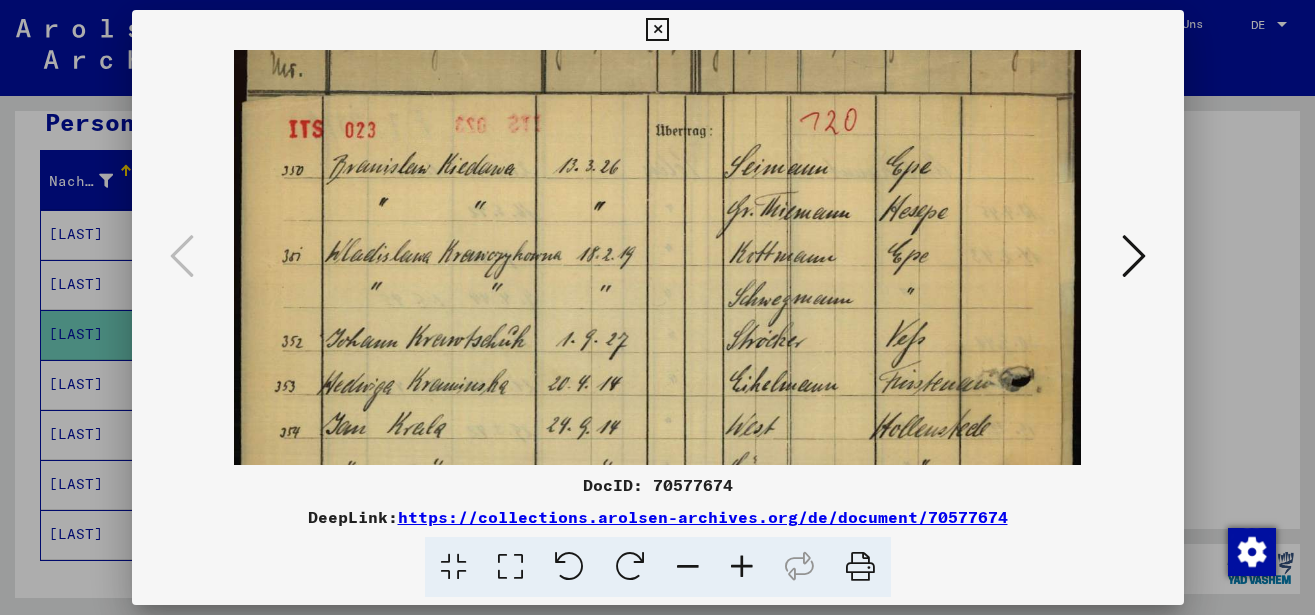 click at bounding box center [658, 537] 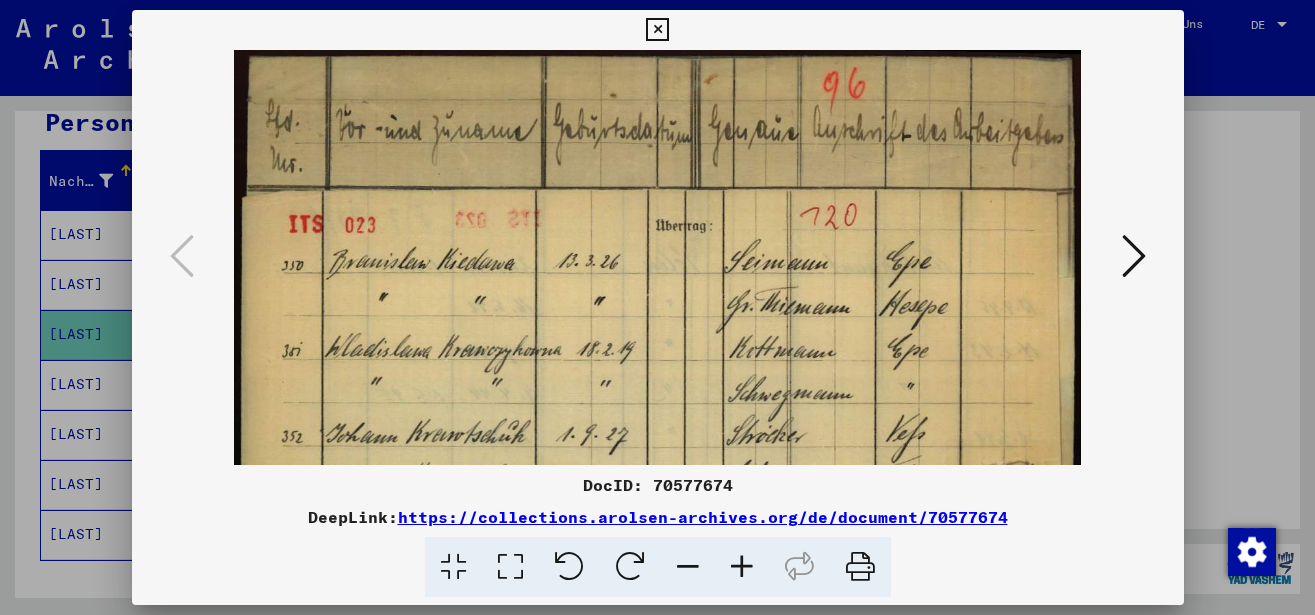 drag, startPoint x: 738, startPoint y: 358, endPoint x: 728, endPoint y: 460, distance: 102.48902 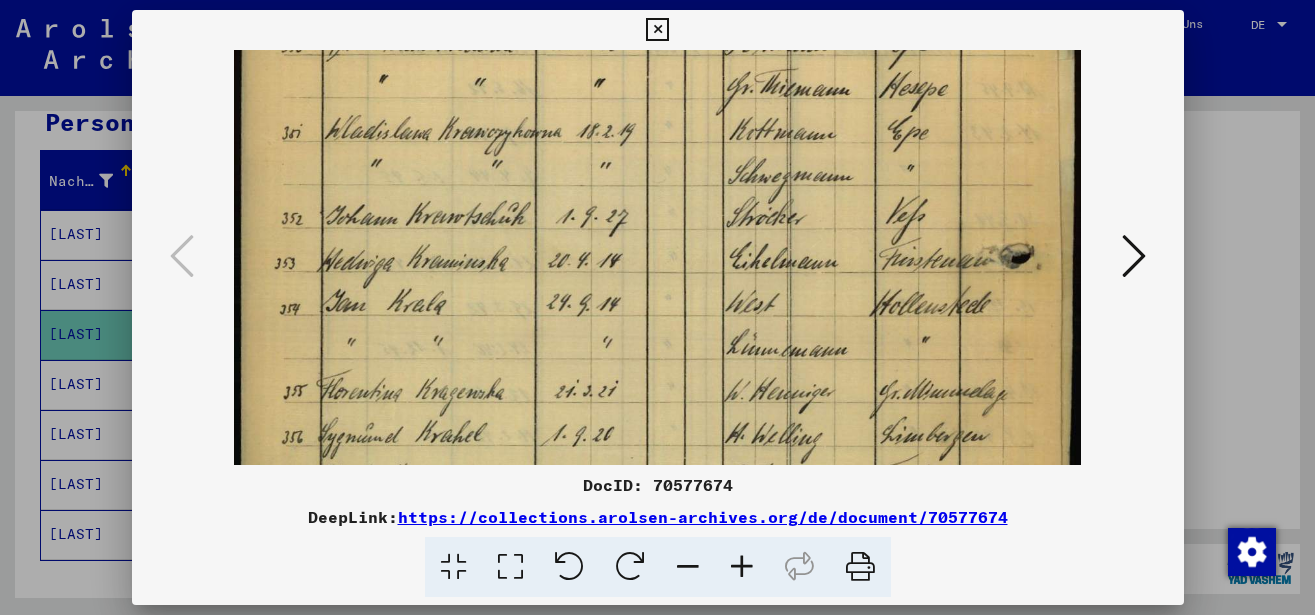 drag, startPoint x: 711, startPoint y: 354, endPoint x: 716, endPoint y: 134, distance: 220.05681 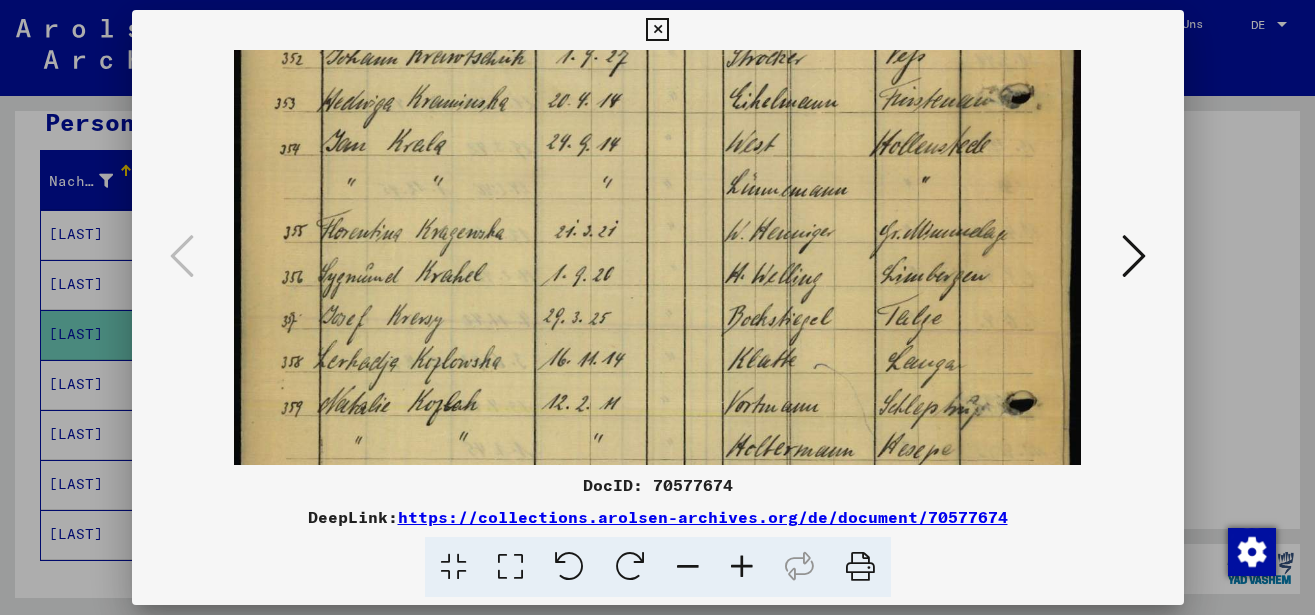 drag, startPoint x: 694, startPoint y: 327, endPoint x: 708, endPoint y: 160, distance: 167.5858 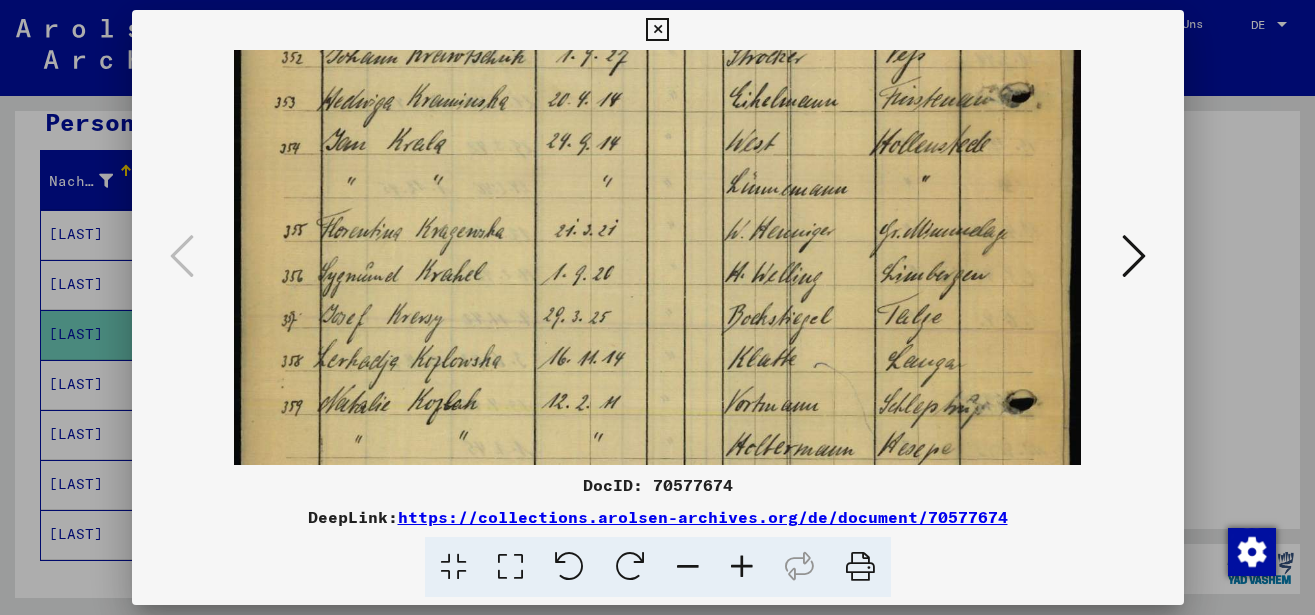 click at bounding box center (658, 253) 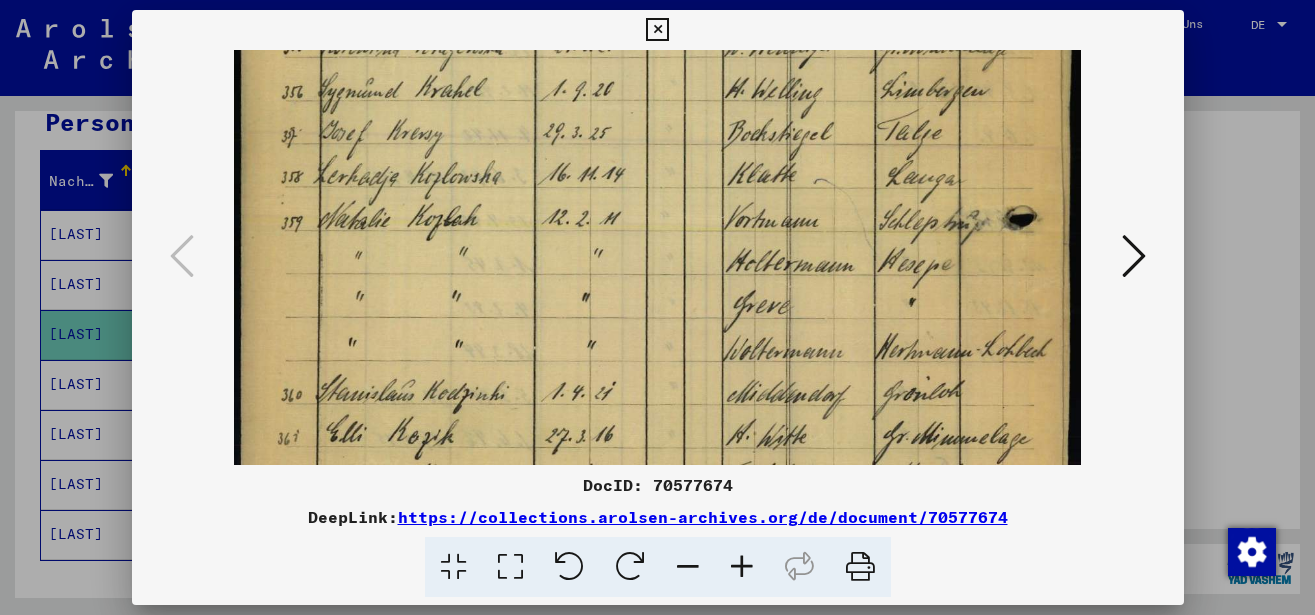 drag, startPoint x: 679, startPoint y: 366, endPoint x: 679, endPoint y: 186, distance: 180 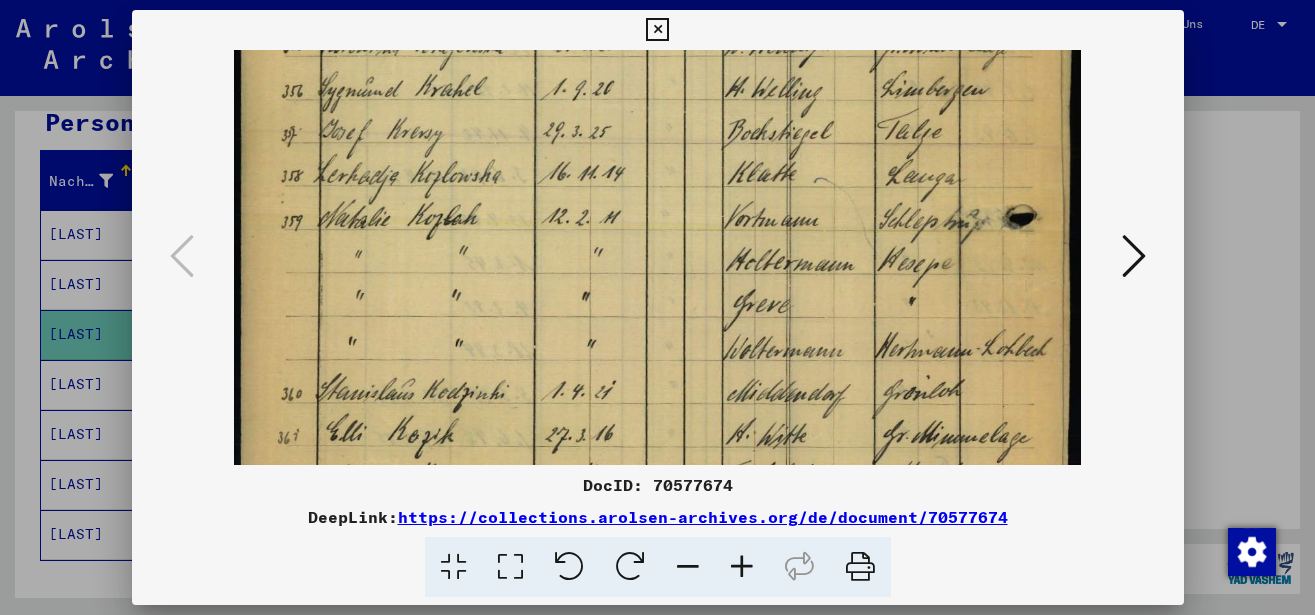click at bounding box center (658, 68) 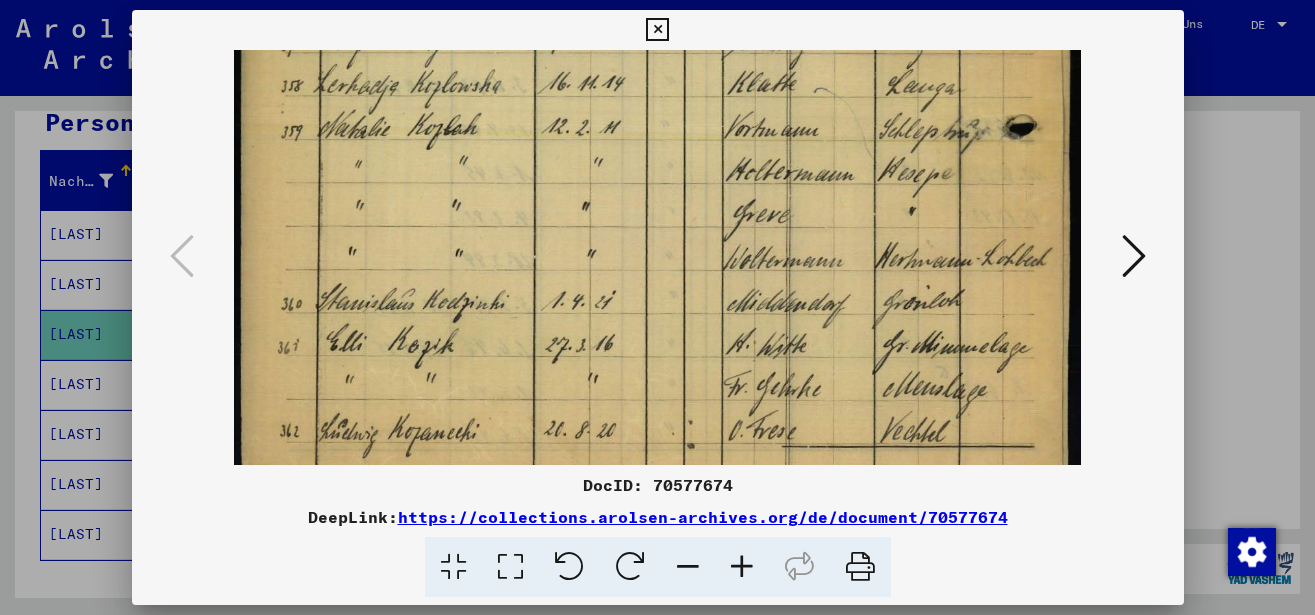 scroll, scrollTop: 740, scrollLeft: 0, axis: vertical 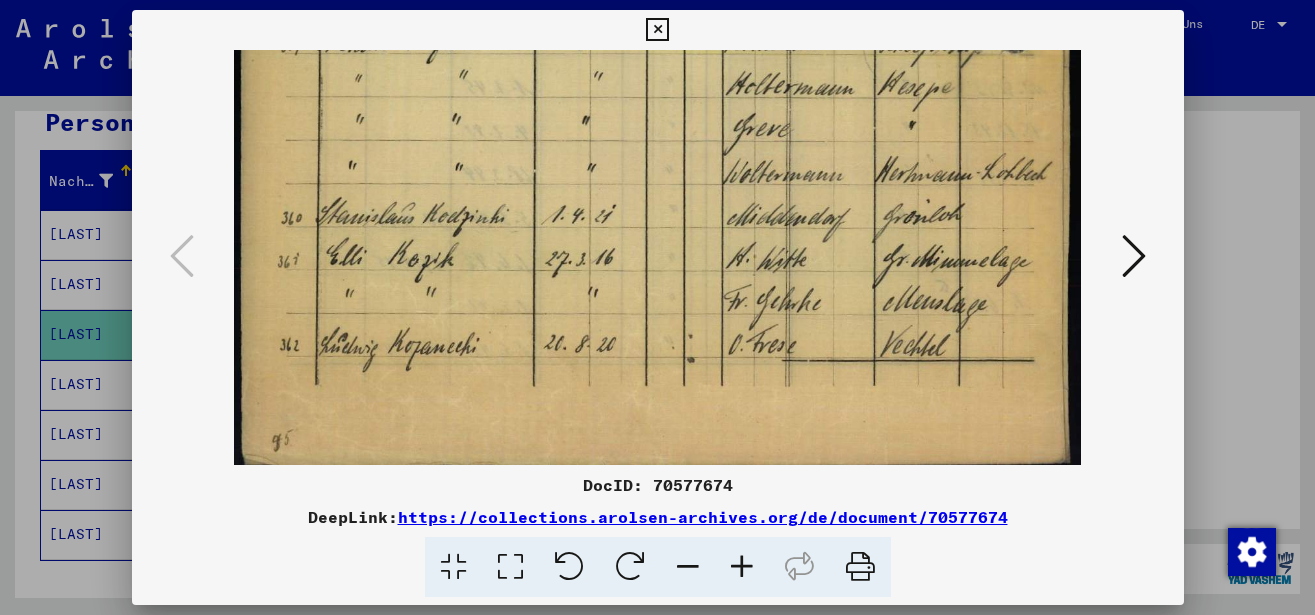 drag, startPoint x: 643, startPoint y: 367, endPoint x: 657, endPoint y: 194, distance: 173.56555 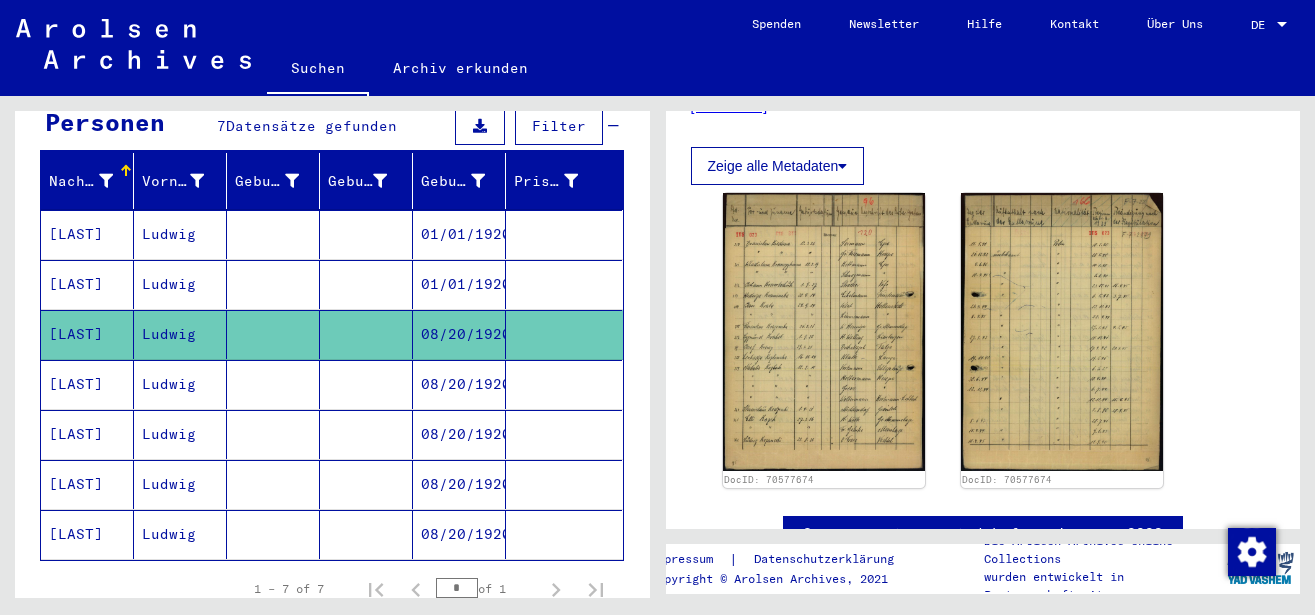 click at bounding box center (273, 434) 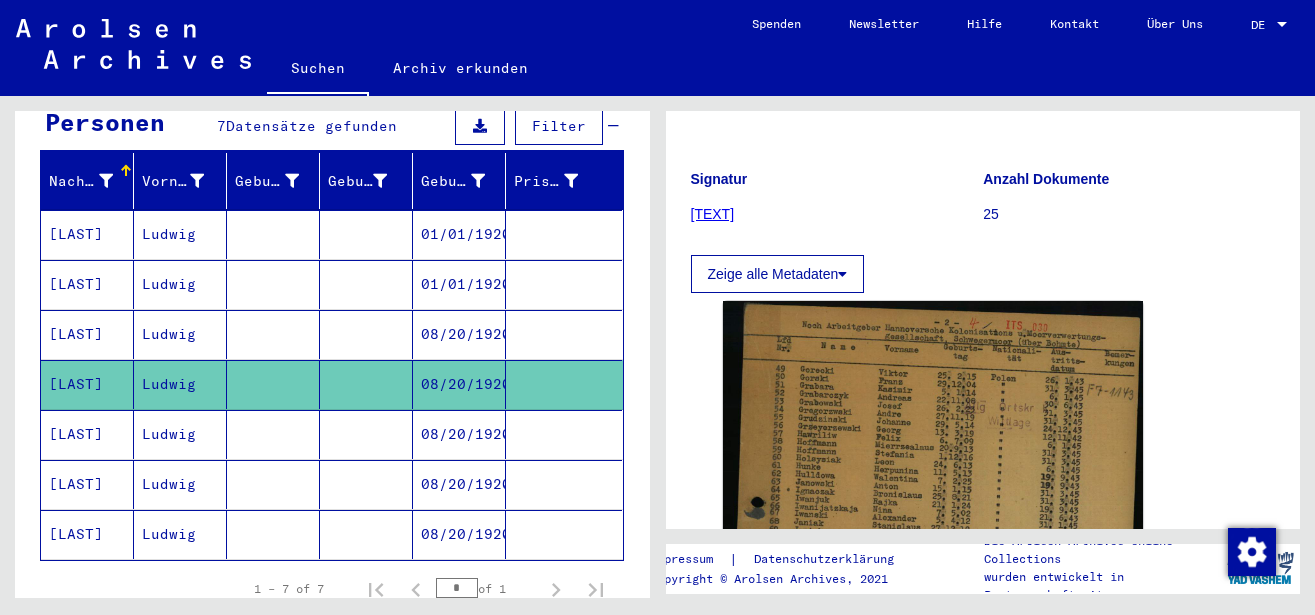 scroll, scrollTop: 324, scrollLeft: 0, axis: vertical 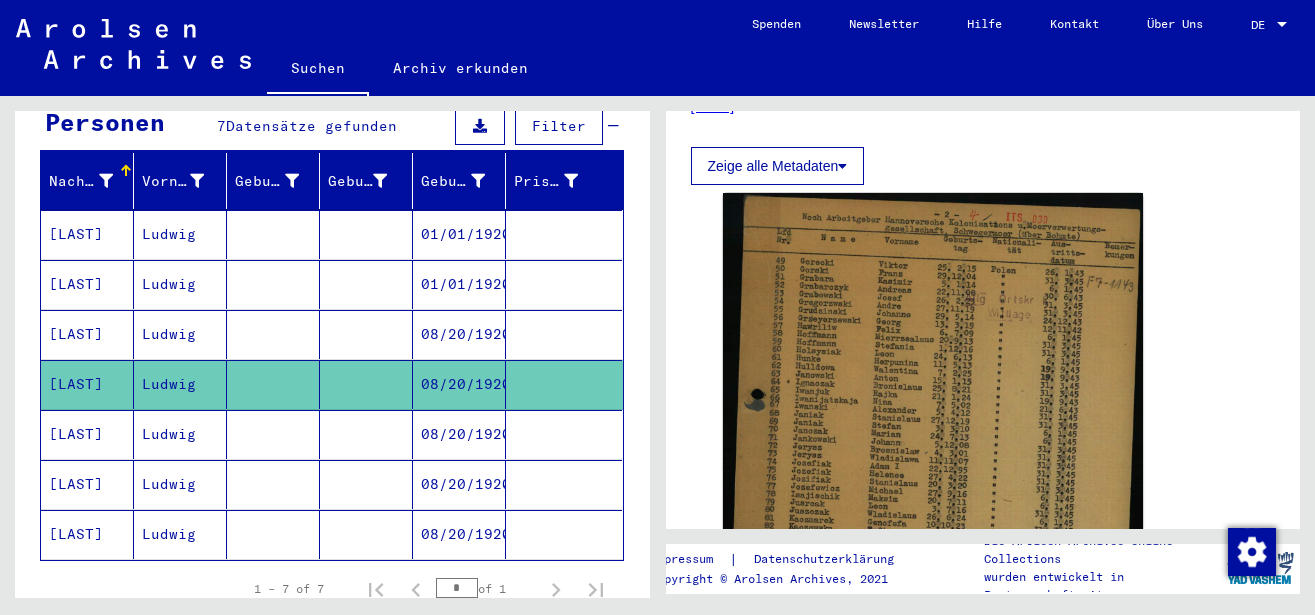click 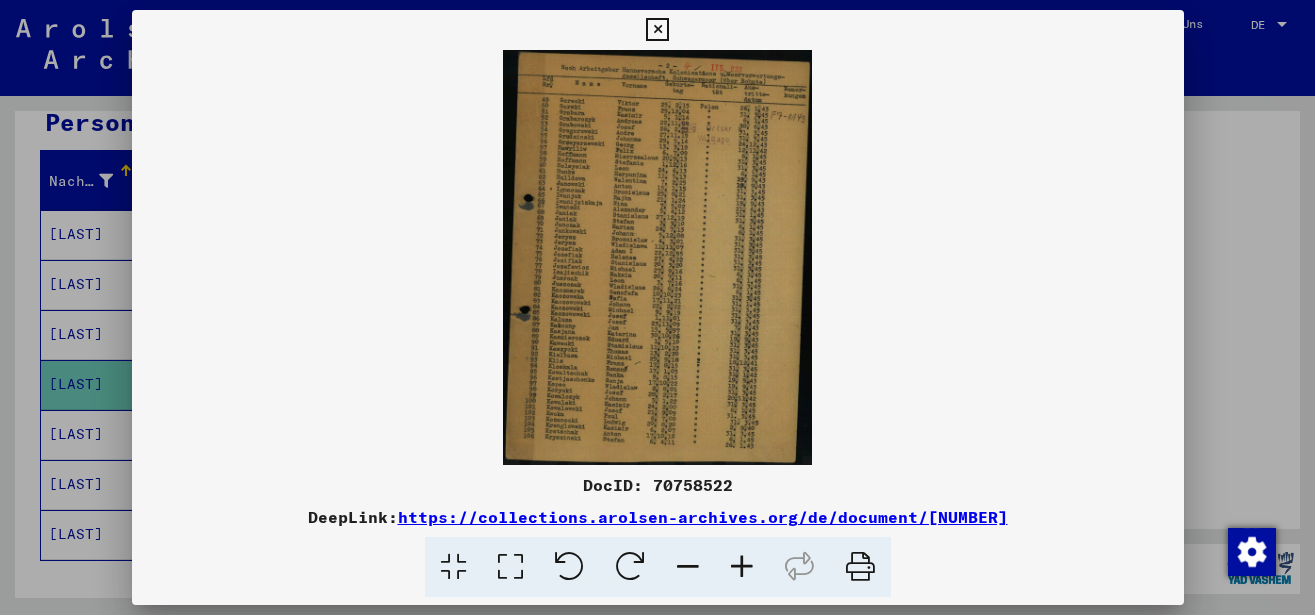 click at bounding box center (742, 567) 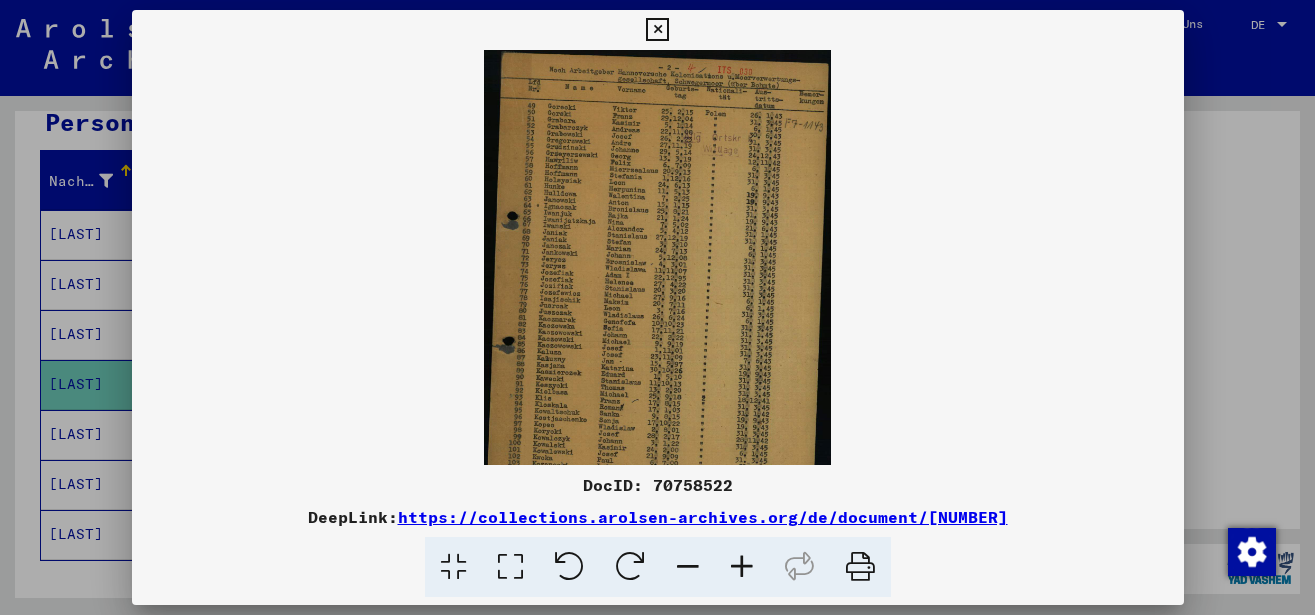click at bounding box center [742, 567] 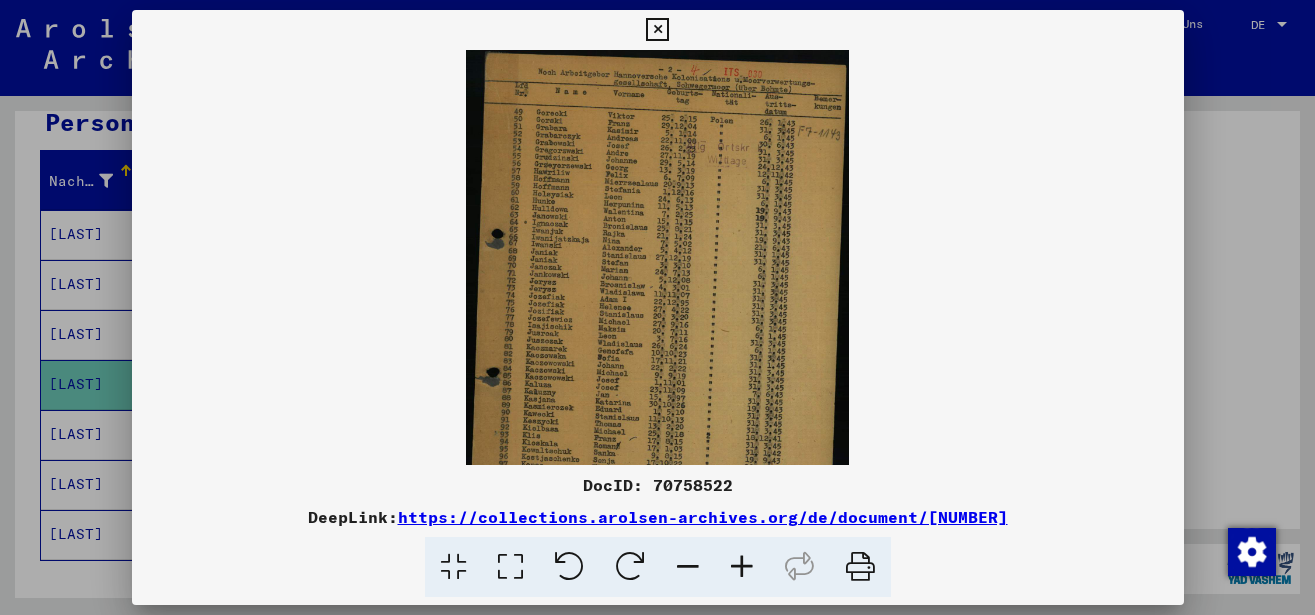 click at bounding box center (742, 567) 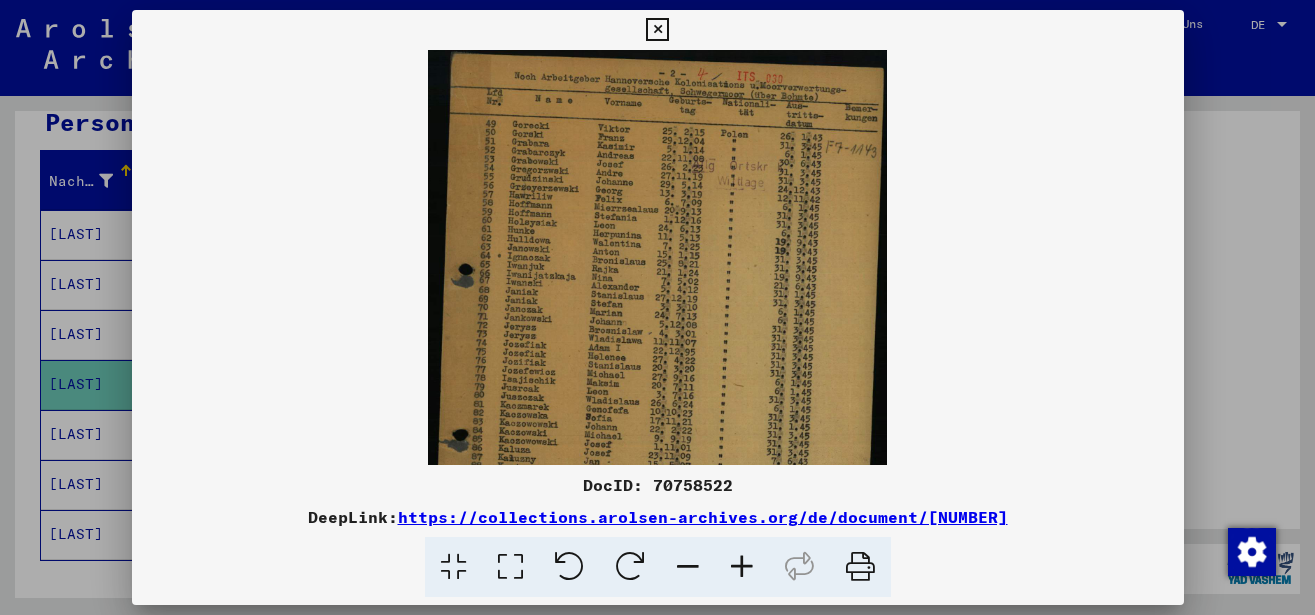 click at bounding box center [742, 567] 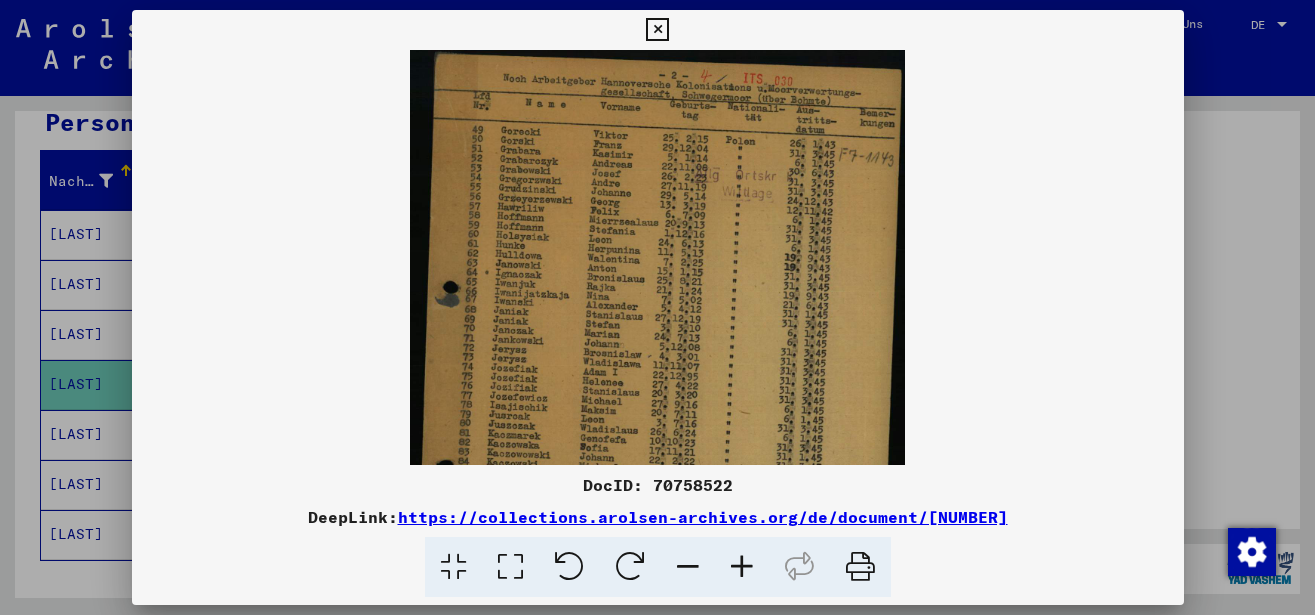 click at bounding box center (742, 567) 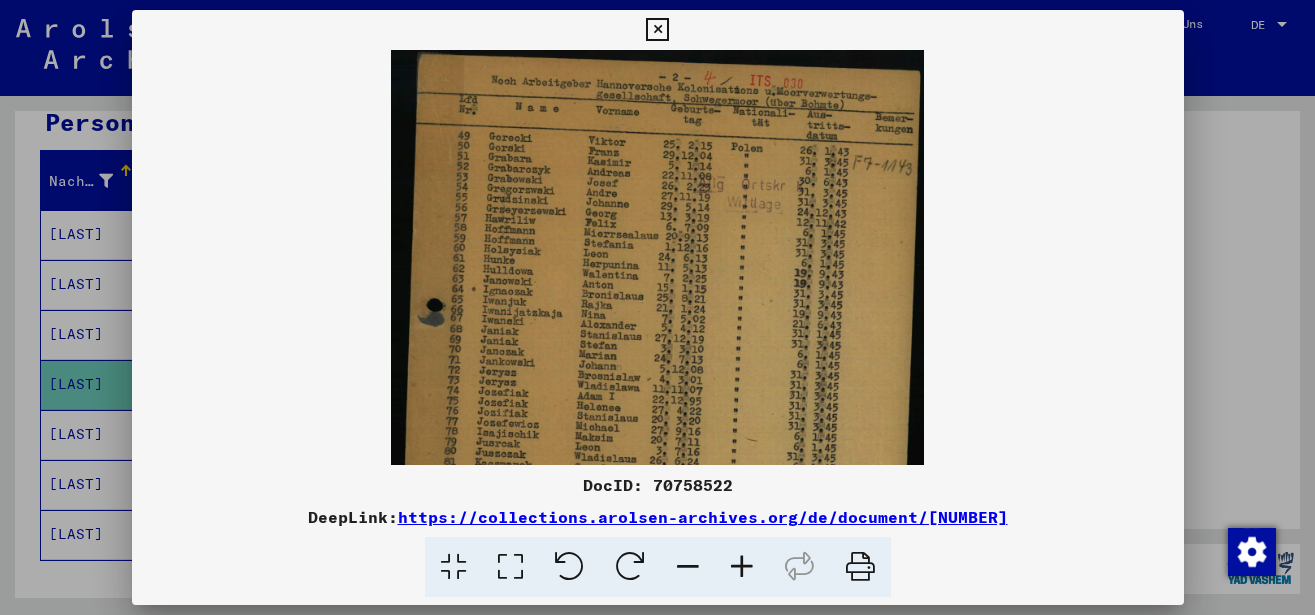 click at bounding box center [742, 567] 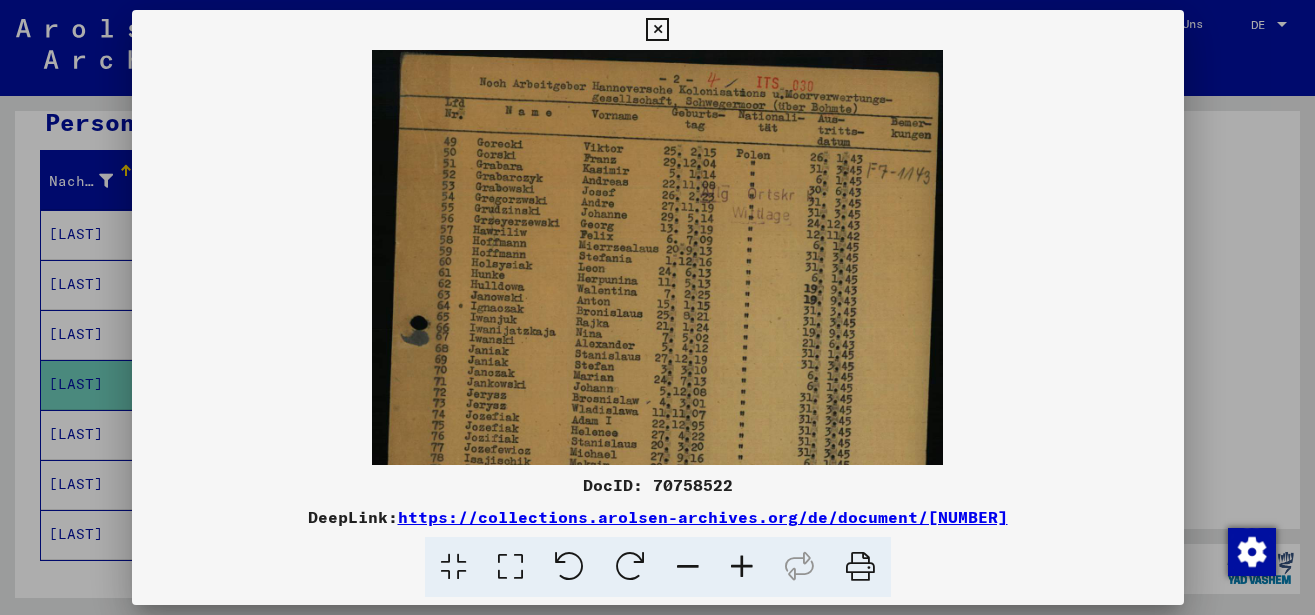 click at bounding box center [742, 567] 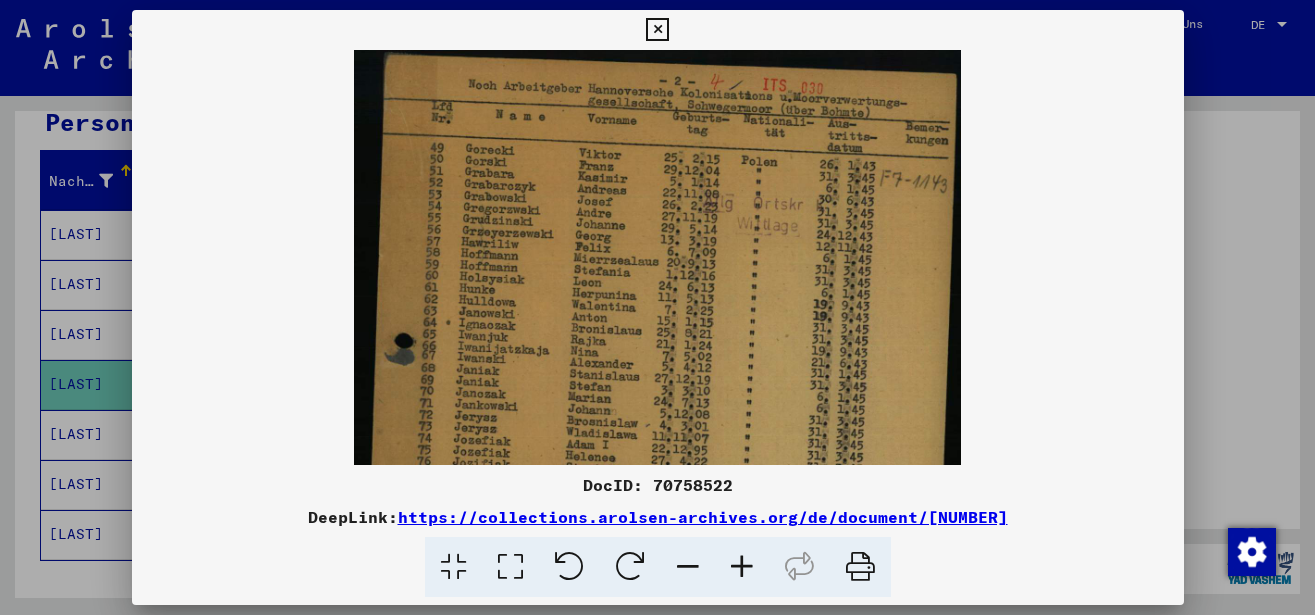 click at bounding box center (742, 567) 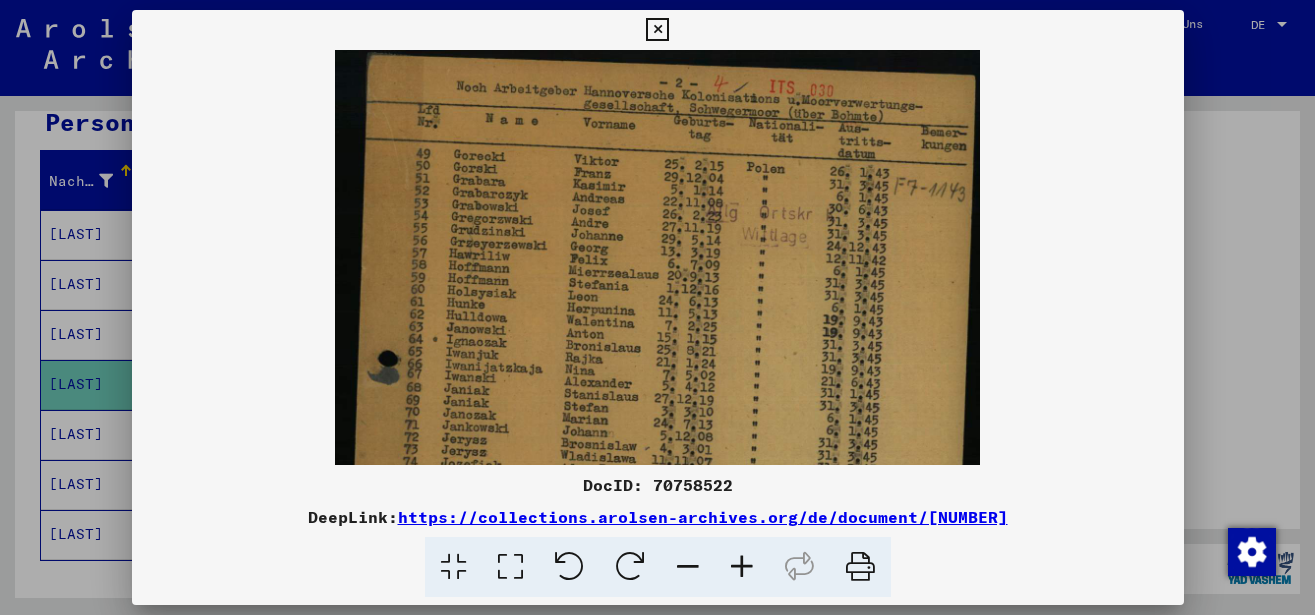 click at bounding box center (742, 567) 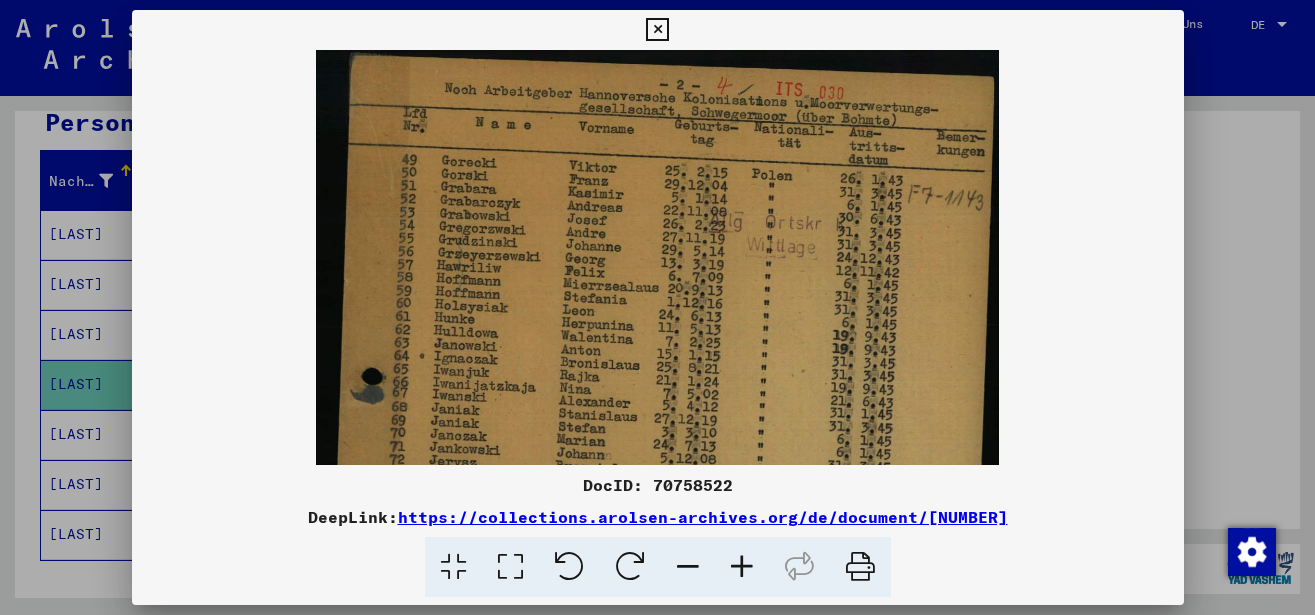 click at bounding box center [742, 567] 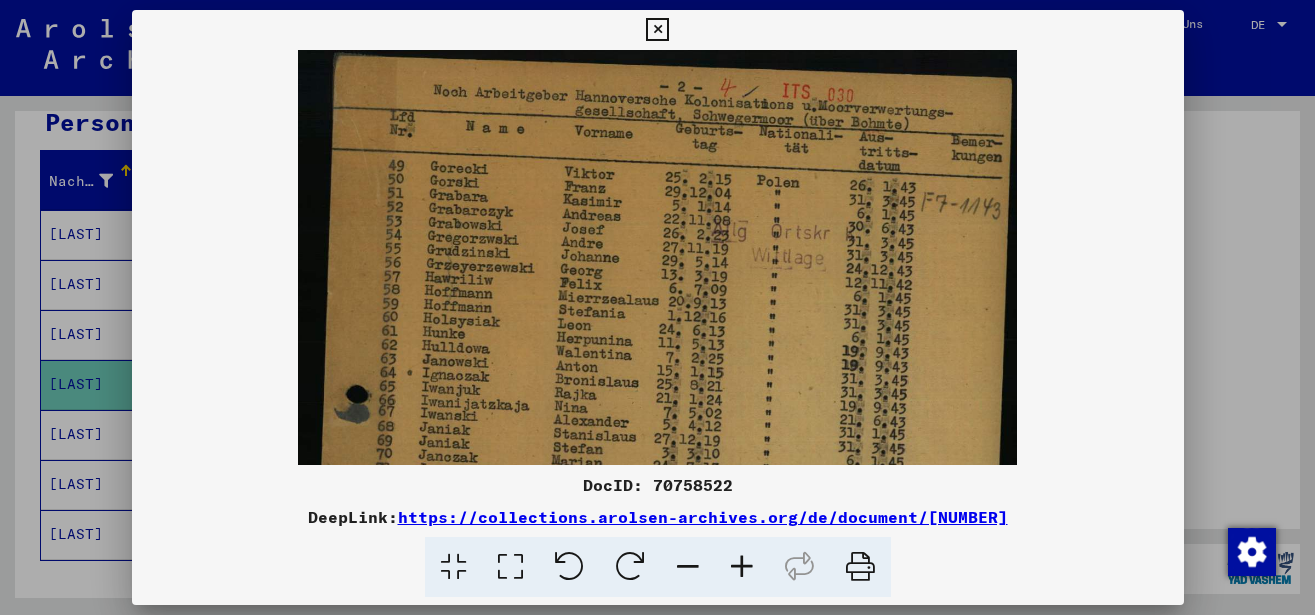 click at bounding box center (742, 567) 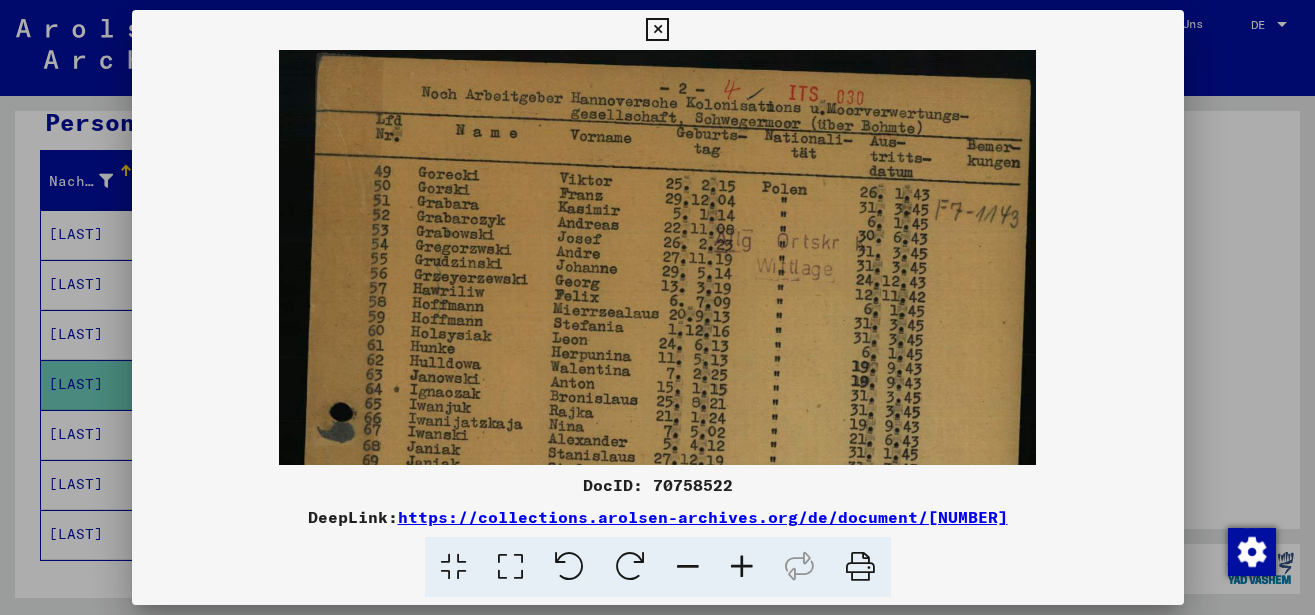 click at bounding box center [742, 567] 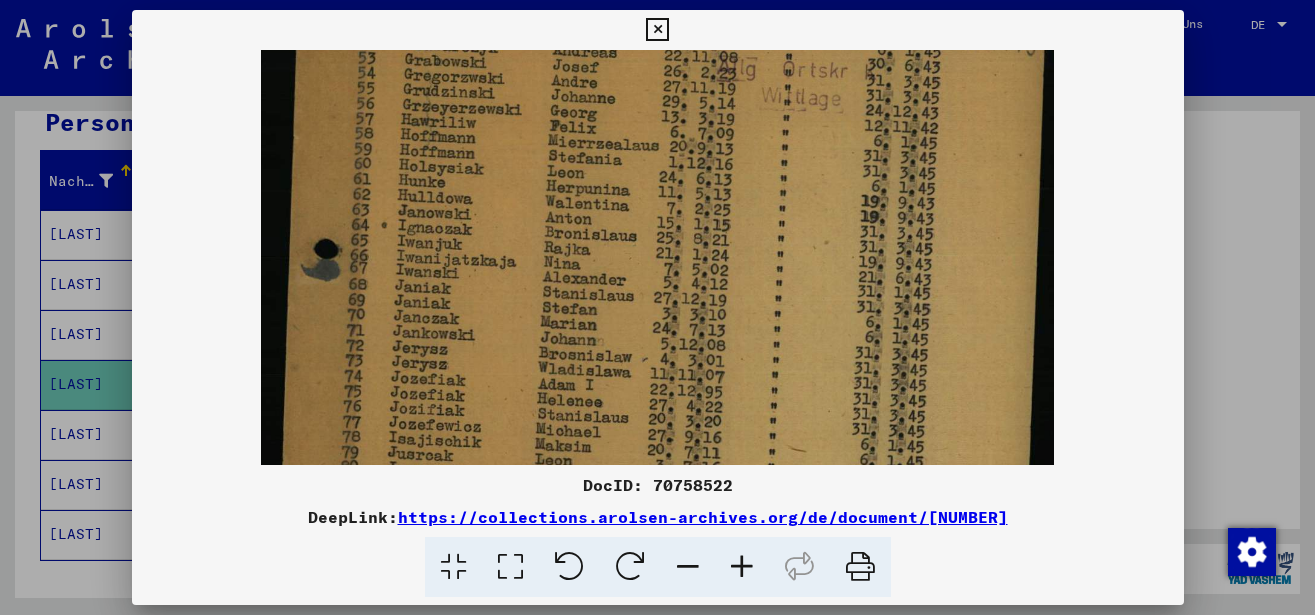 drag, startPoint x: 752, startPoint y: 386, endPoint x: 753, endPoint y: 205, distance: 181.00276 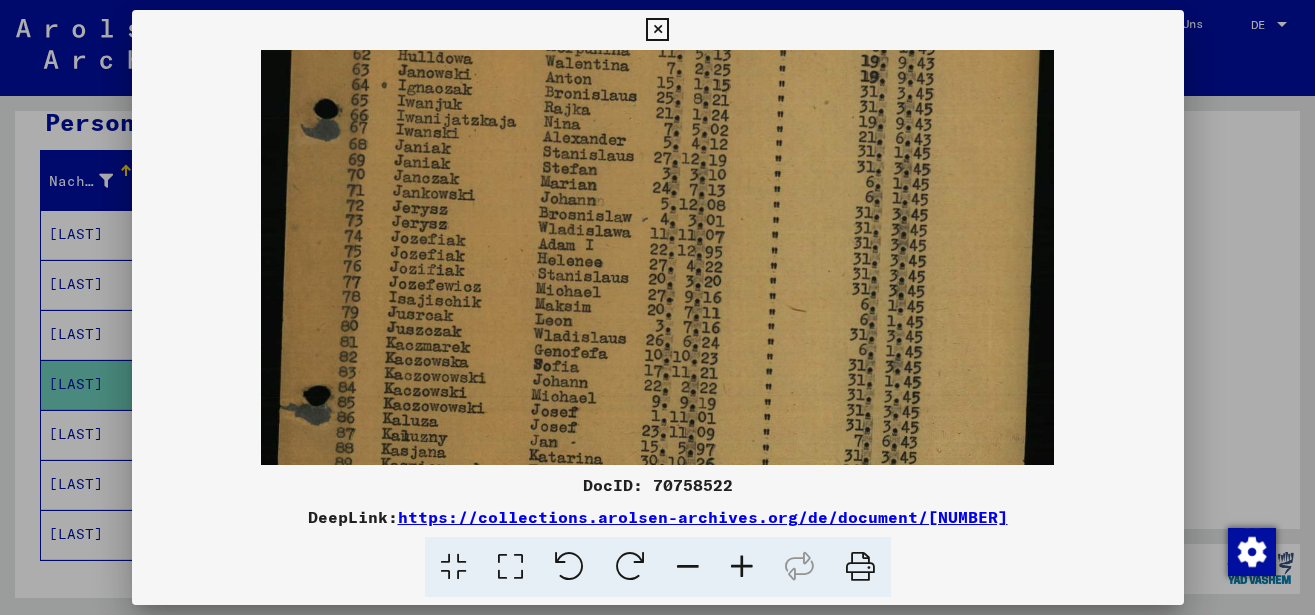 drag, startPoint x: 731, startPoint y: 369, endPoint x: 736, endPoint y: 229, distance: 140.08926 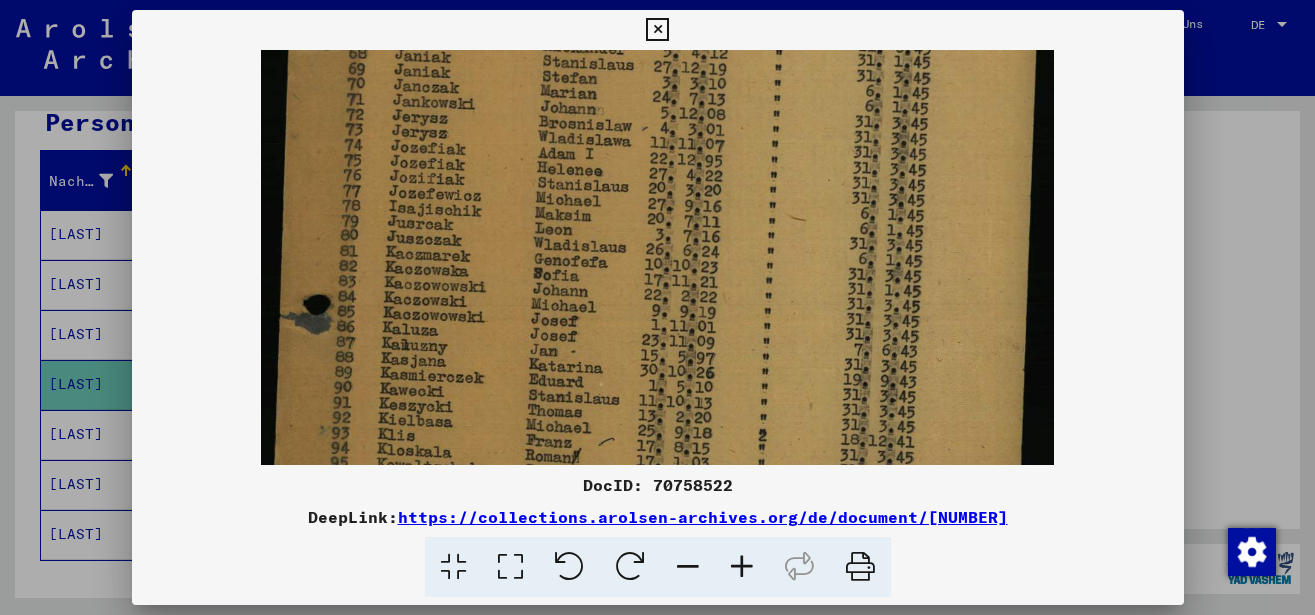 drag, startPoint x: 719, startPoint y: 322, endPoint x: 720, endPoint y: 231, distance: 91.00549 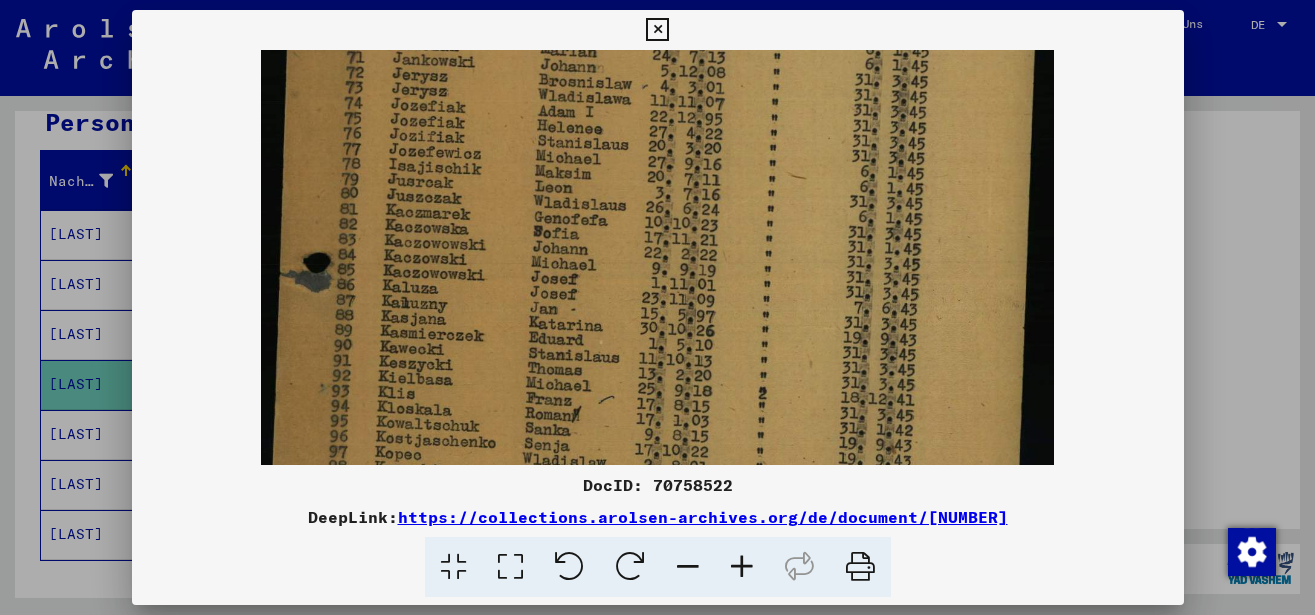 scroll, scrollTop: 463, scrollLeft: 0, axis: vertical 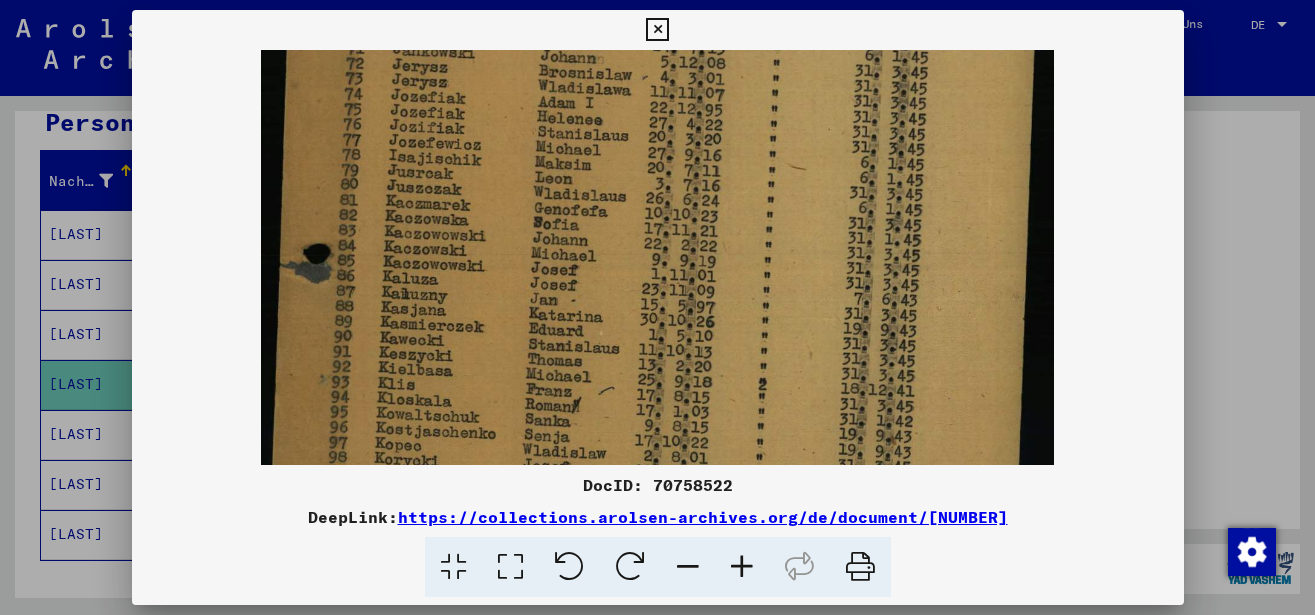 drag, startPoint x: 708, startPoint y: 290, endPoint x: 713, endPoint y: 239, distance: 51.24451 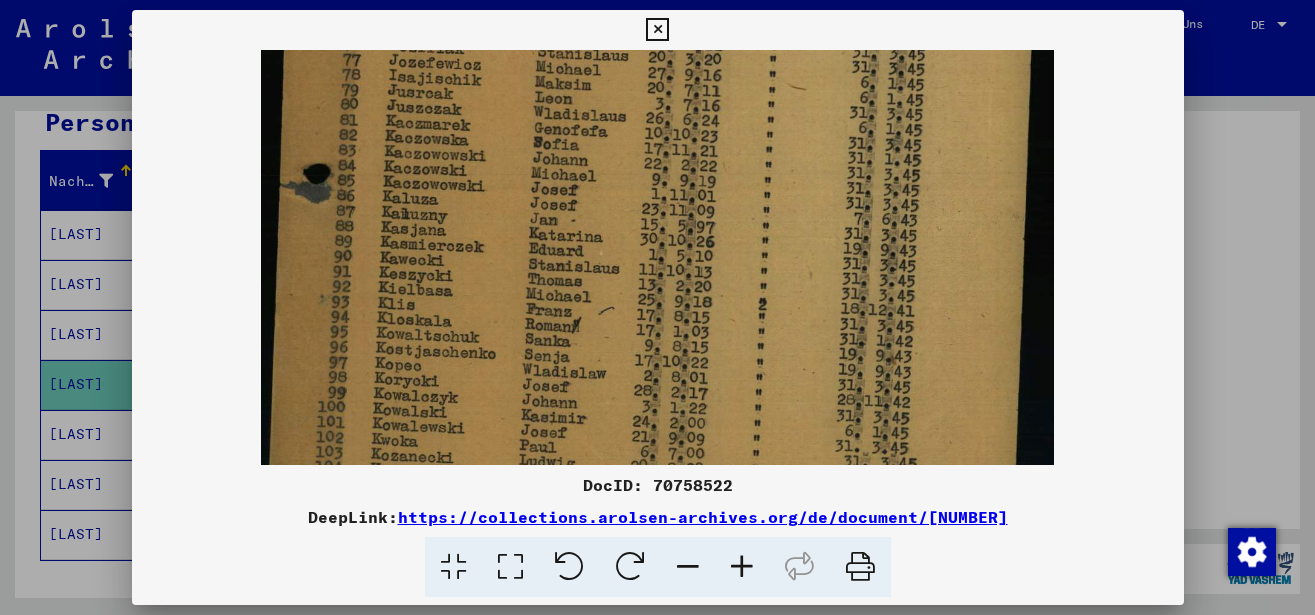 scroll, scrollTop: 587, scrollLeft: 0, axis: vertical 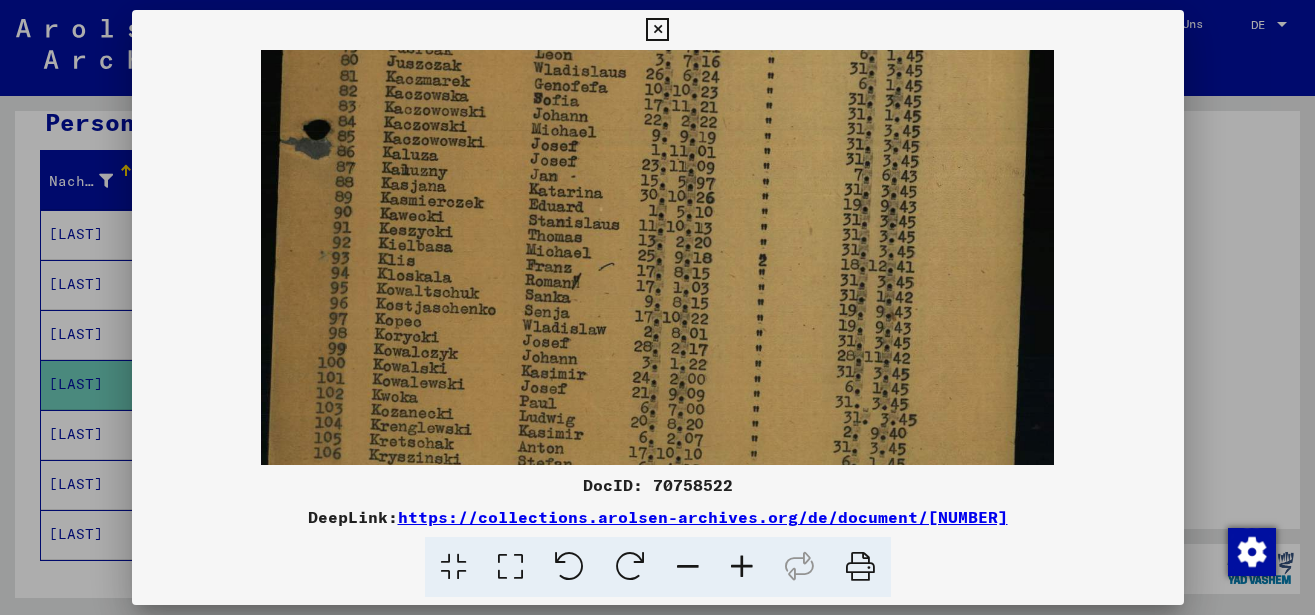 drag, startPoint x: 688, startPoint y: 314, endPoint x: 689, endPoint y: 190, distance: 124.004036 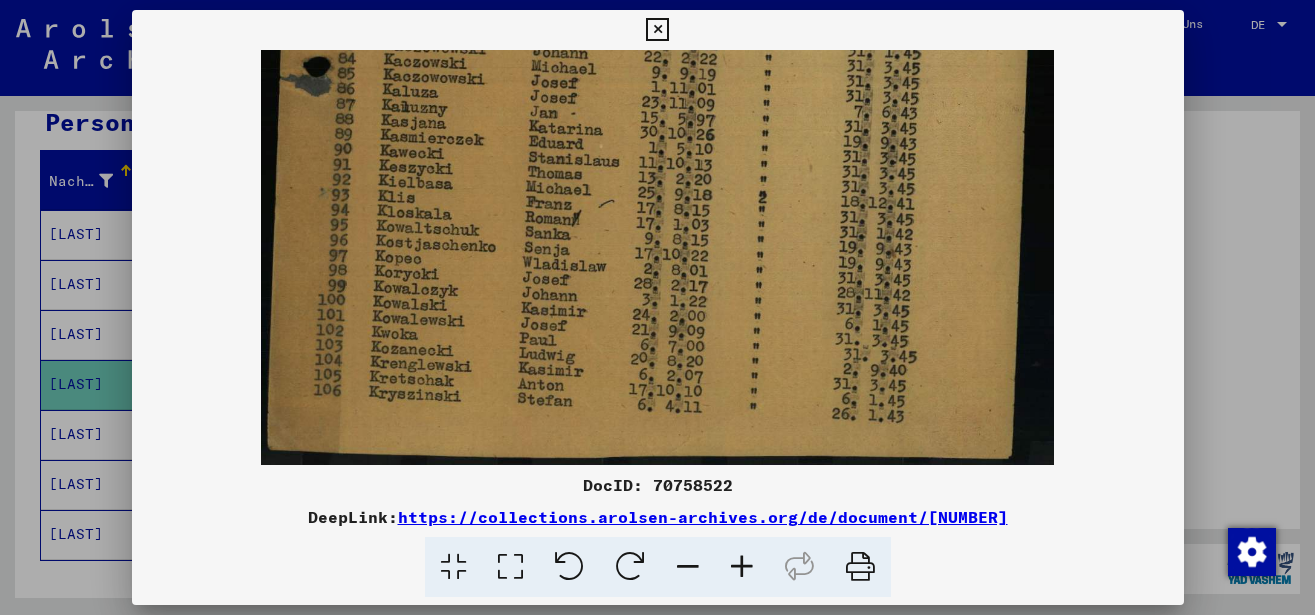 drag, startPoint x: 669, startPoint y: 303, endPoint x: 678, endPoint y: 224, distance: 79.51101 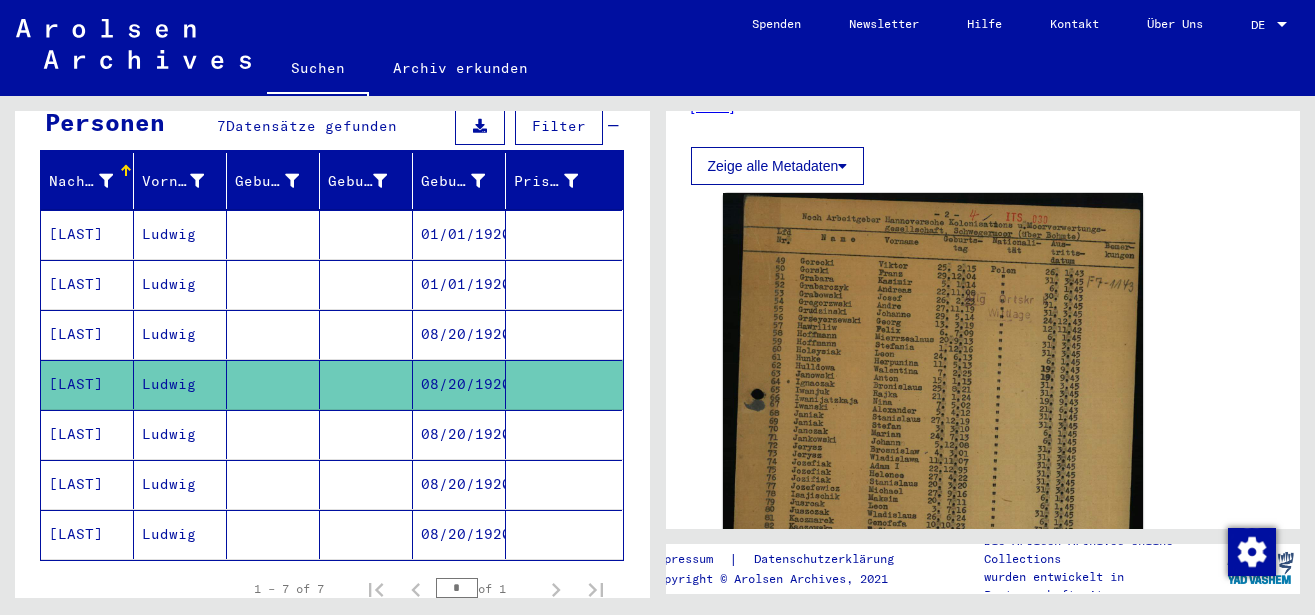 click at bounding box center [273, 484] 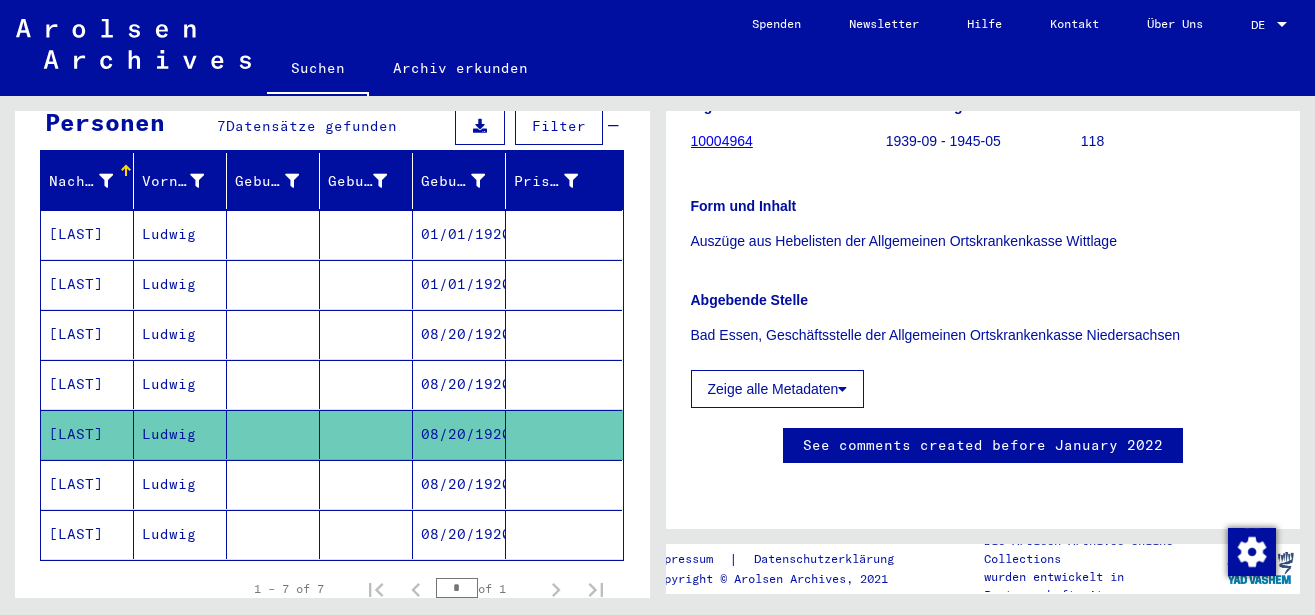 scroll, scrollTop: 540, scrollLeft: 0, axis: vertical 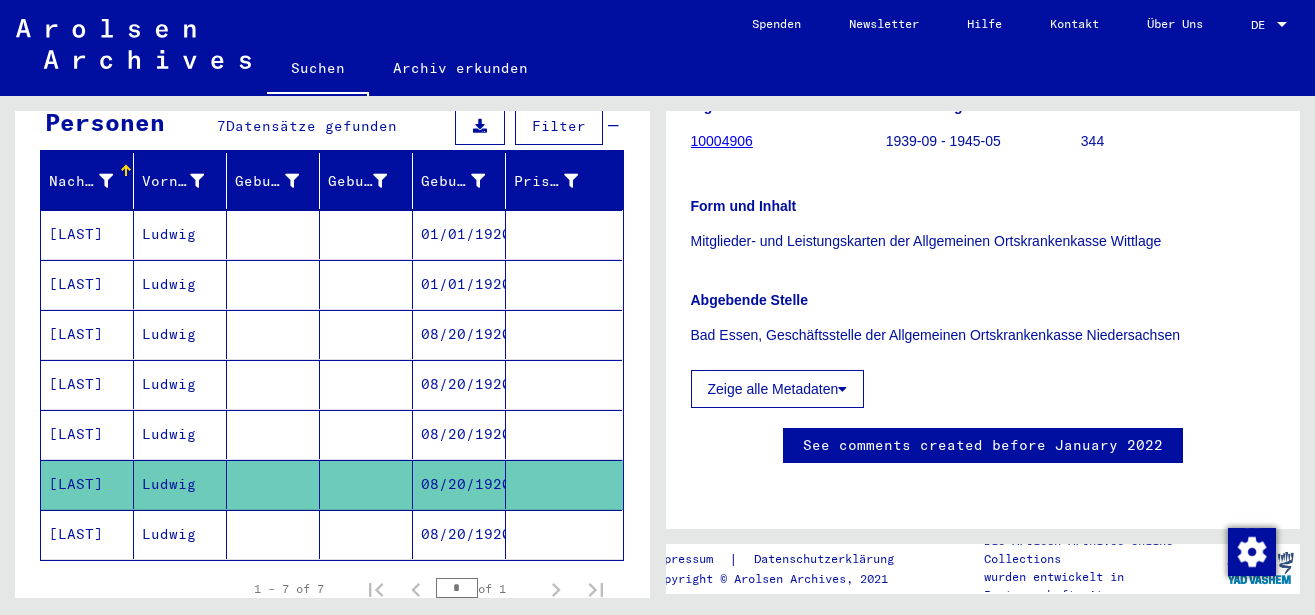 click 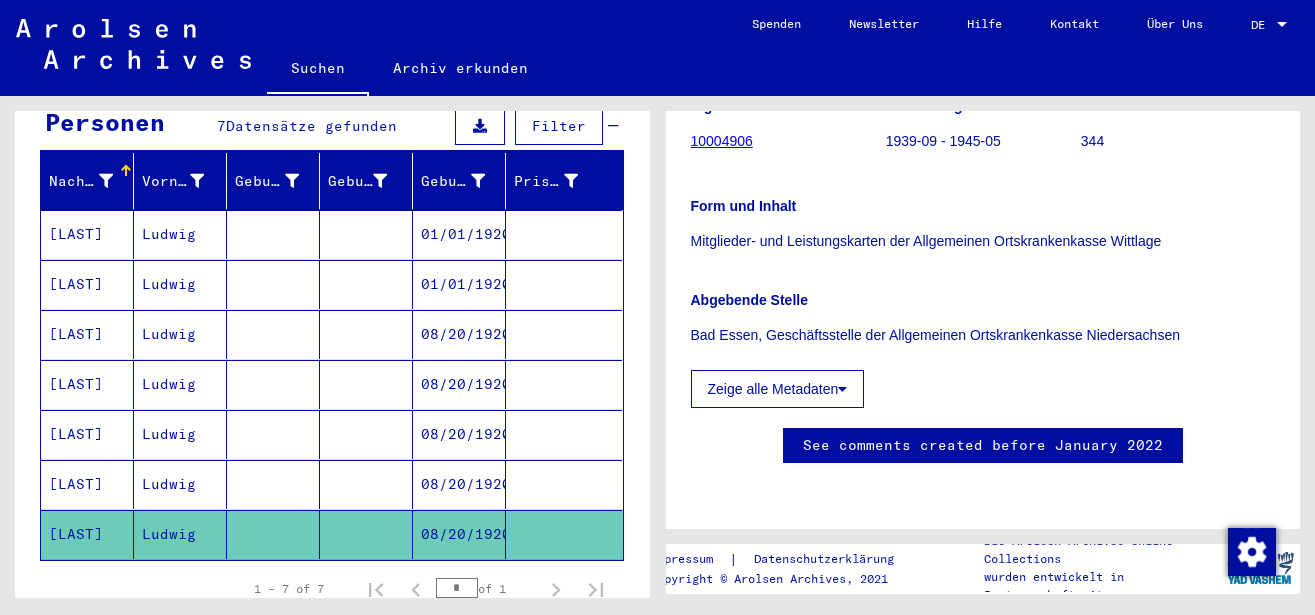 scroll, scrollTop: 324, scrollLeft: 0, axis: vertical 